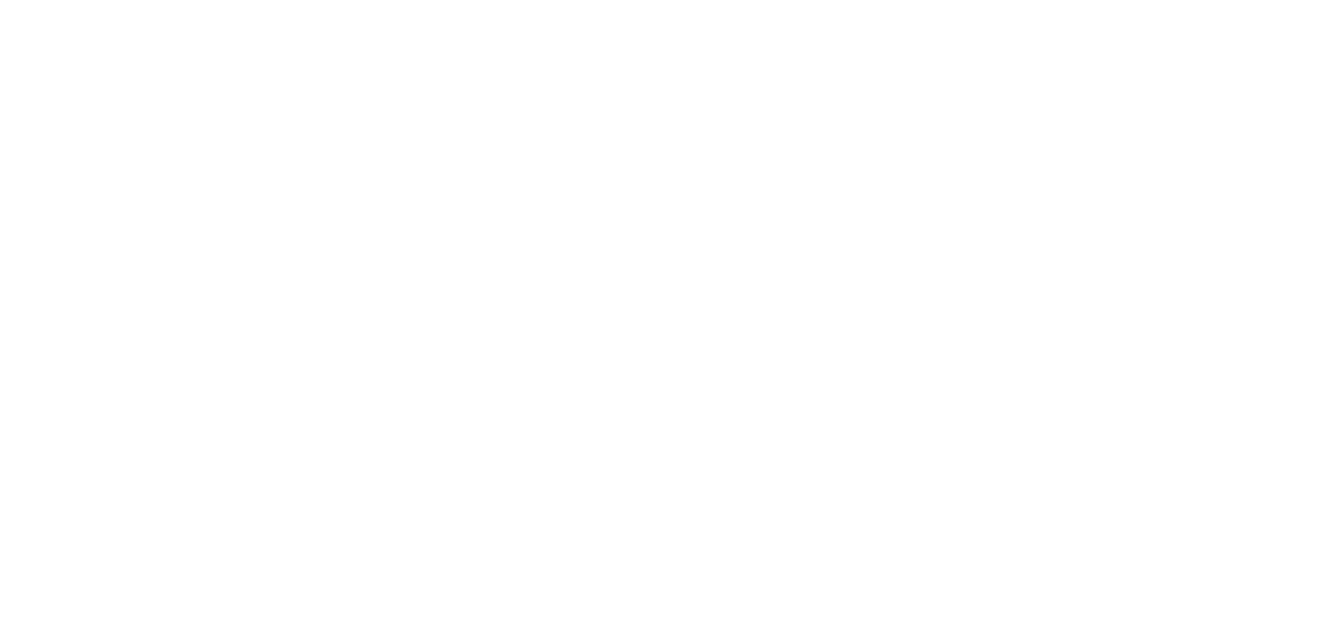 scroll, scrollTop: 0, scrollLeft: 0, axis: both 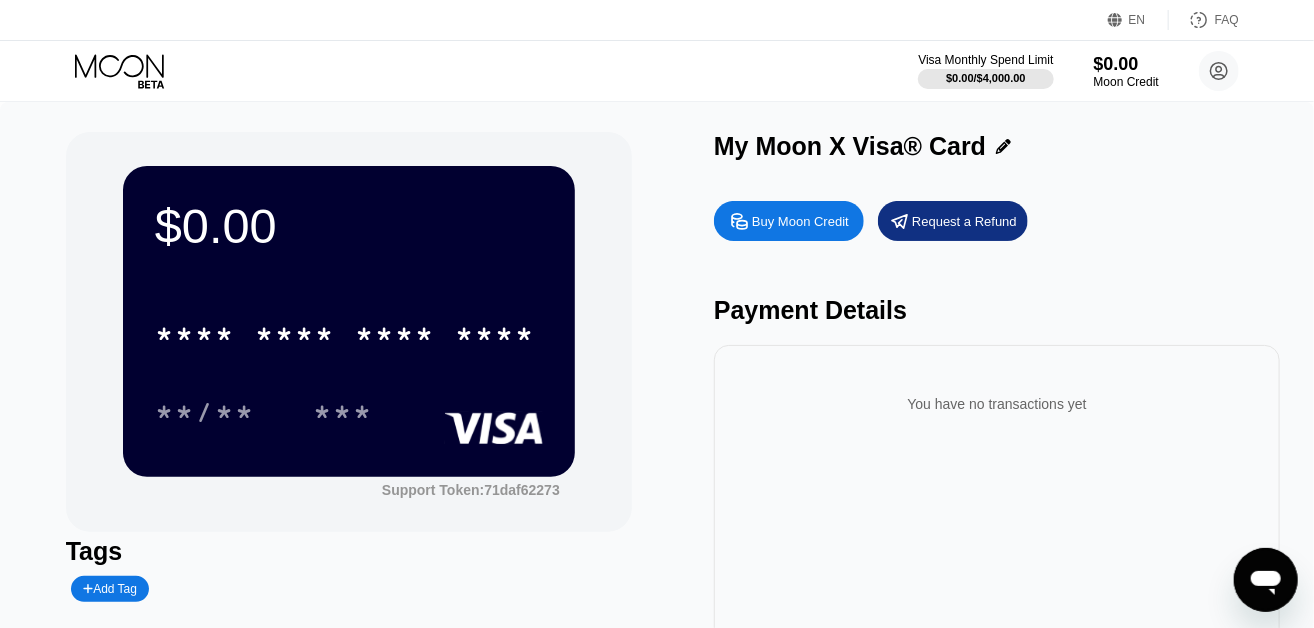 click on "$0.00 * * * * * * * * * * * * **** **/** *** Support Token:  71daf62273 Tags  Add Tag Mark as used My Moon X Visa® Card Buy Moon Credit Request a Refund Payment Details You have no transactions yet" at bounding box center [657, 423] 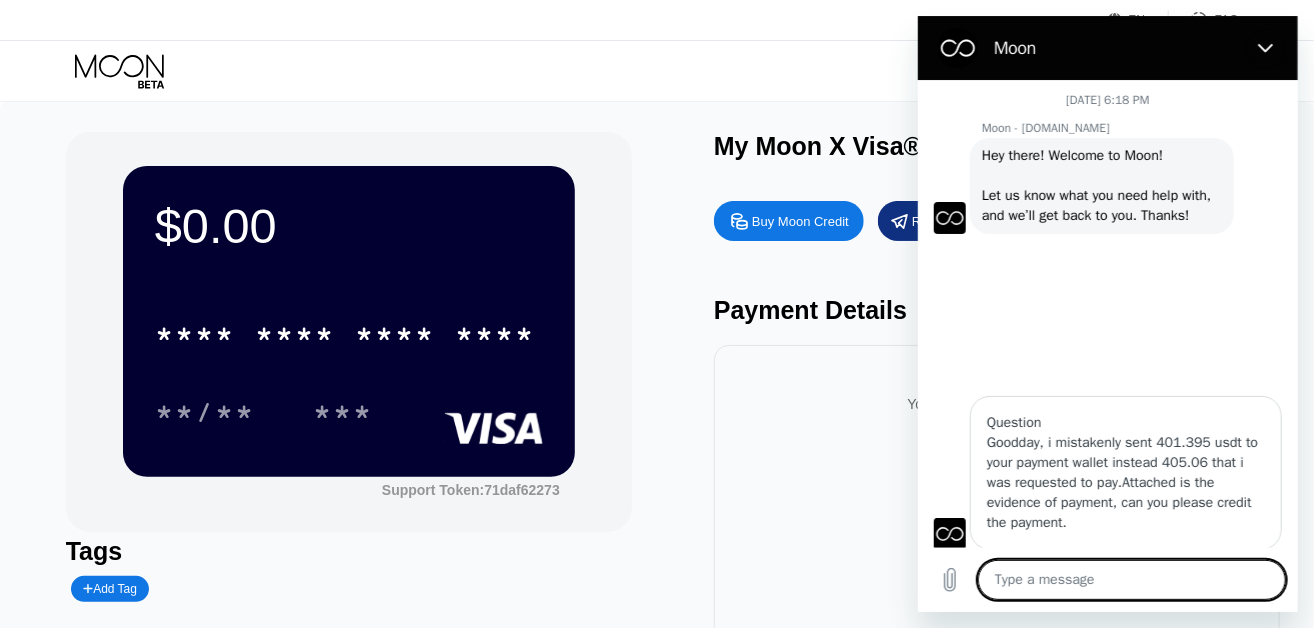 scroll, scrollTop: 0, scrollLeft: 0, axis: both 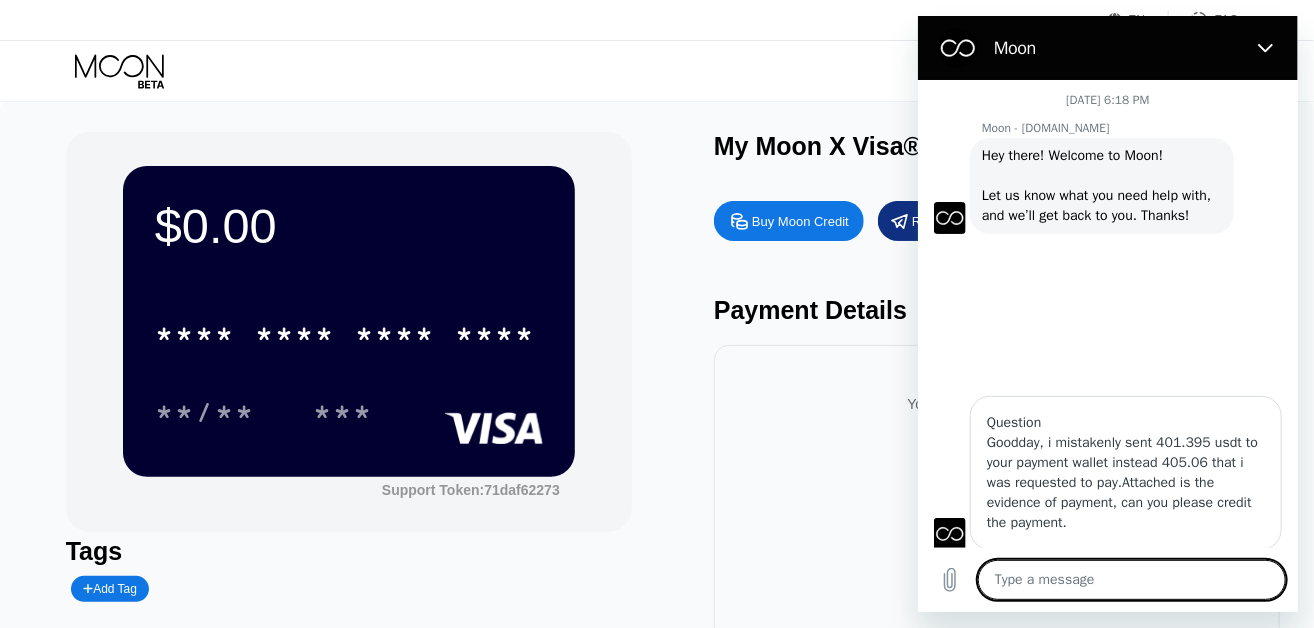type on "x" 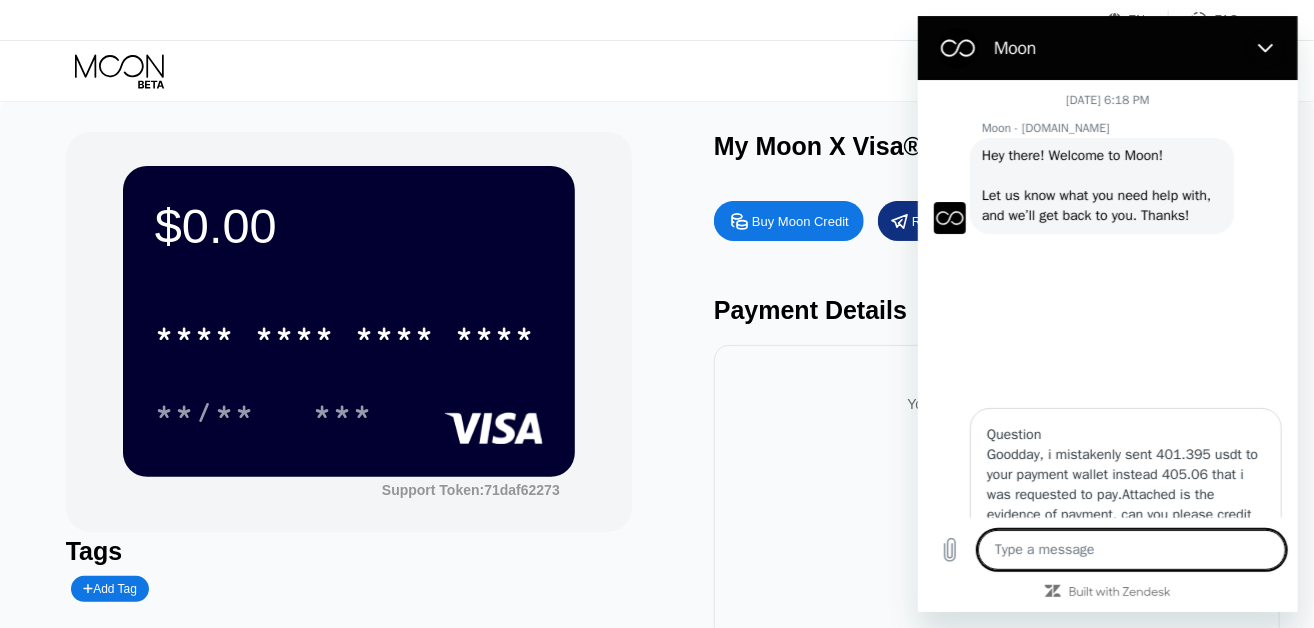 scroll, scrollTop: 172, scrollLeft: 0, axis: vertical 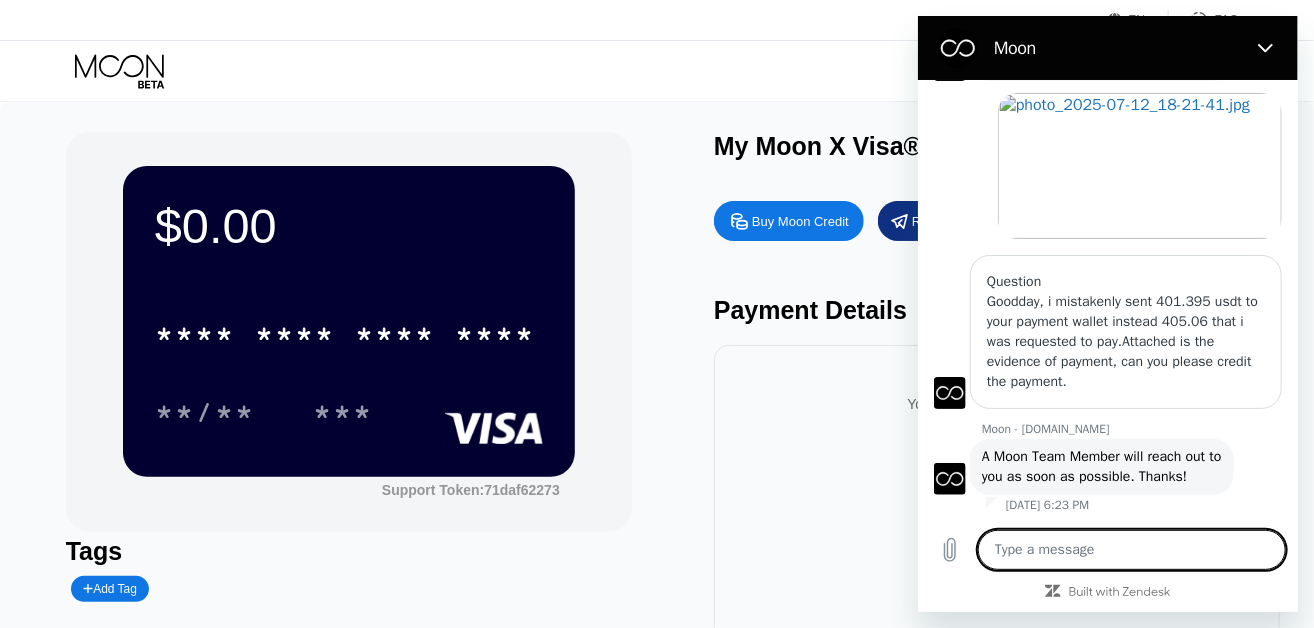 type on "G" 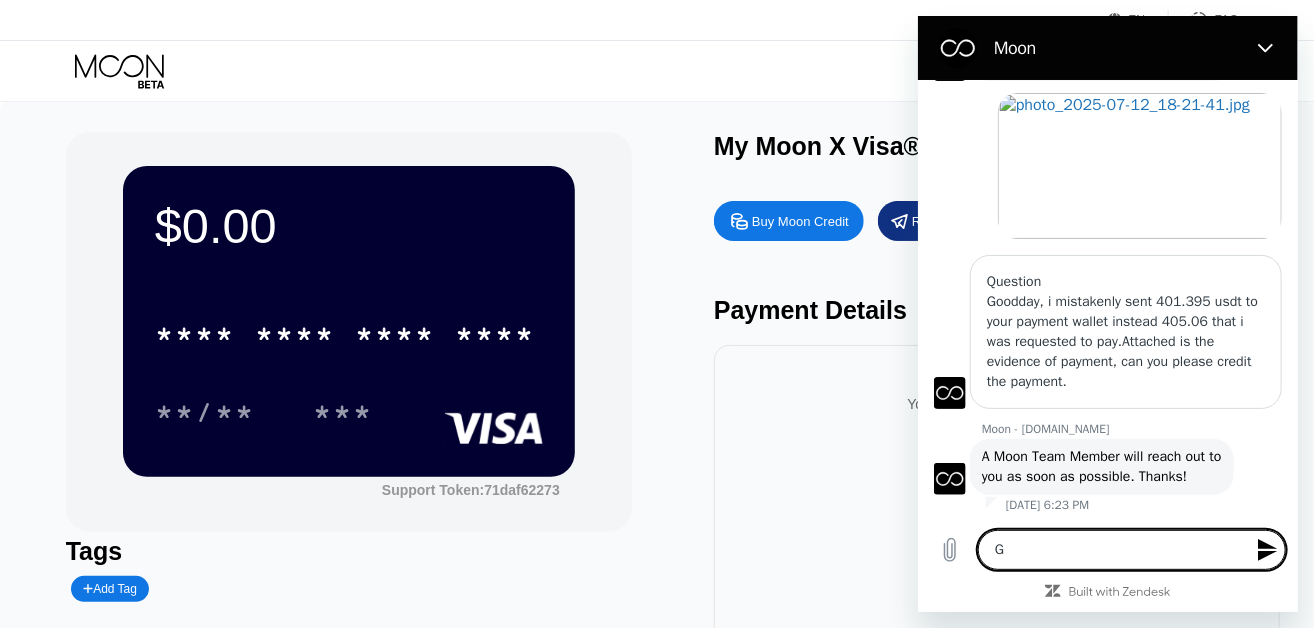 type on "Go" 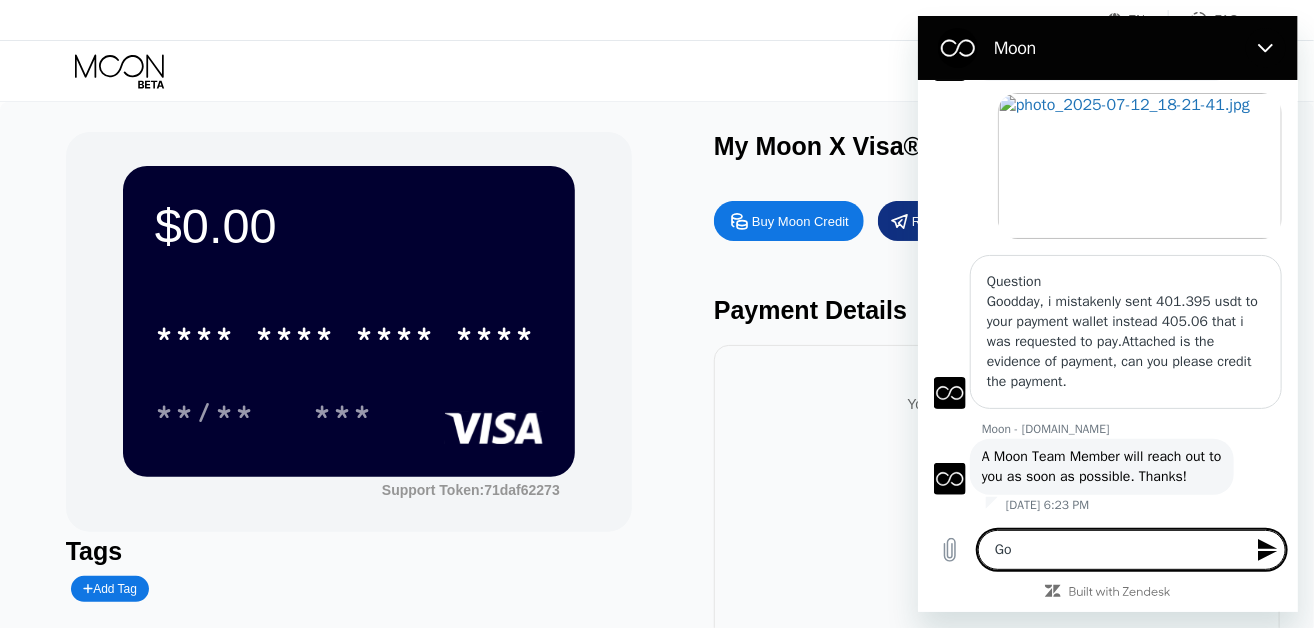 type on "Goo" 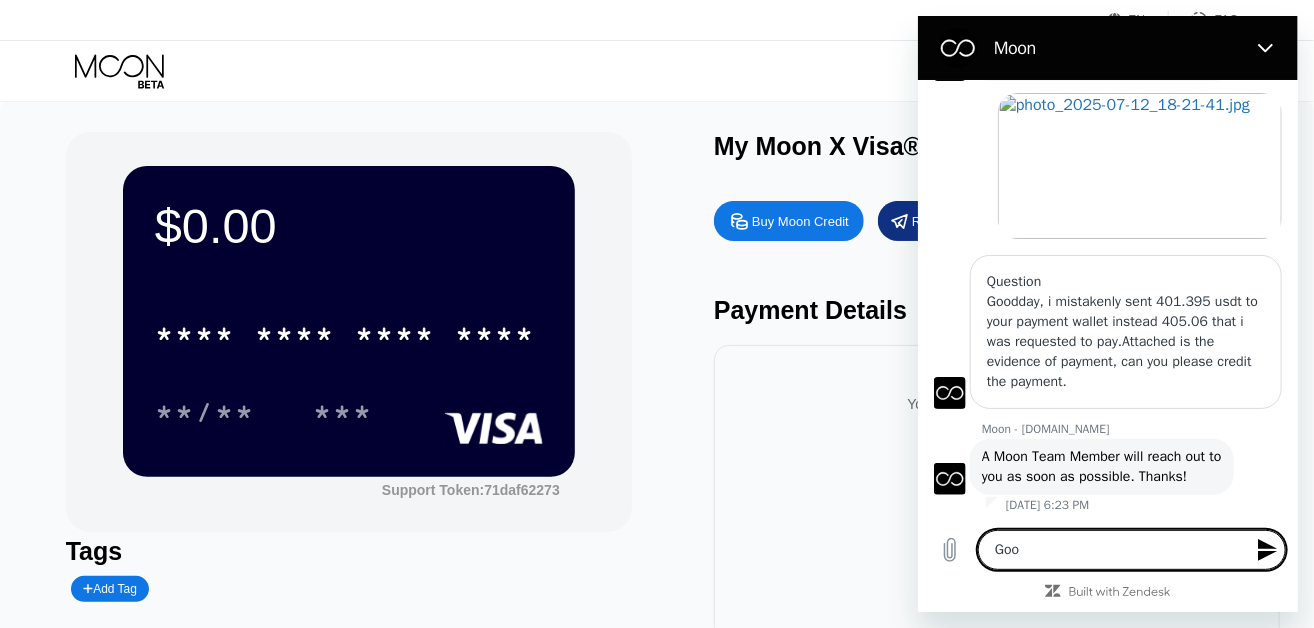 type on "x" 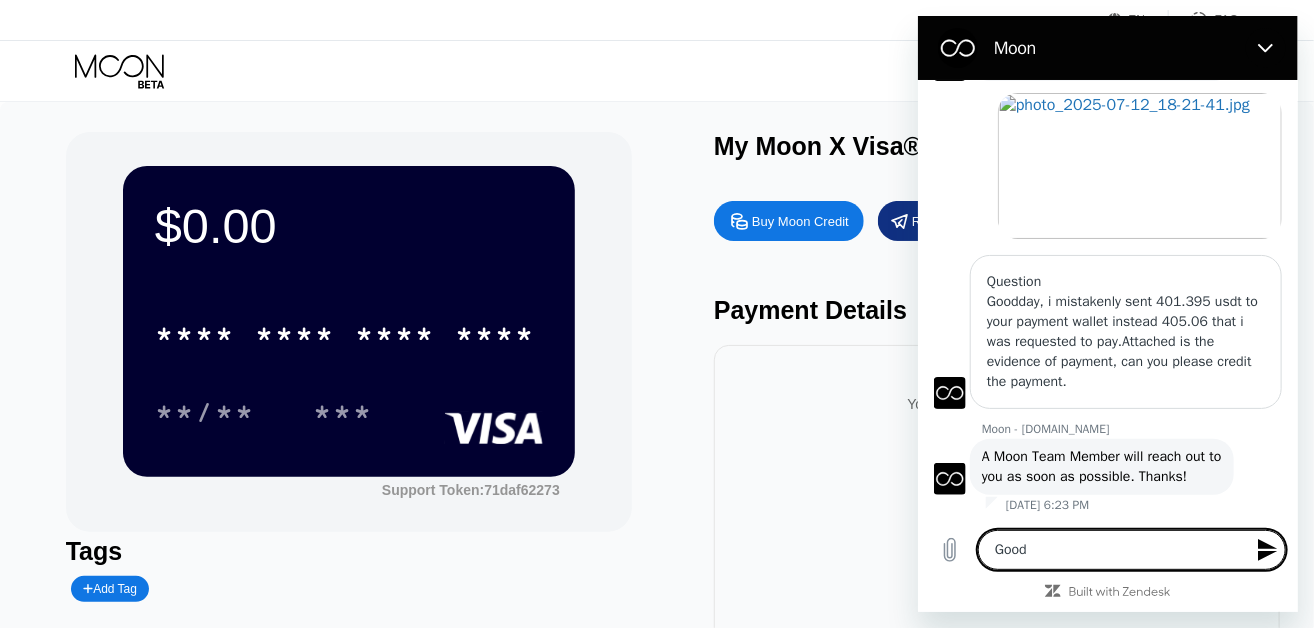 type on "Good" 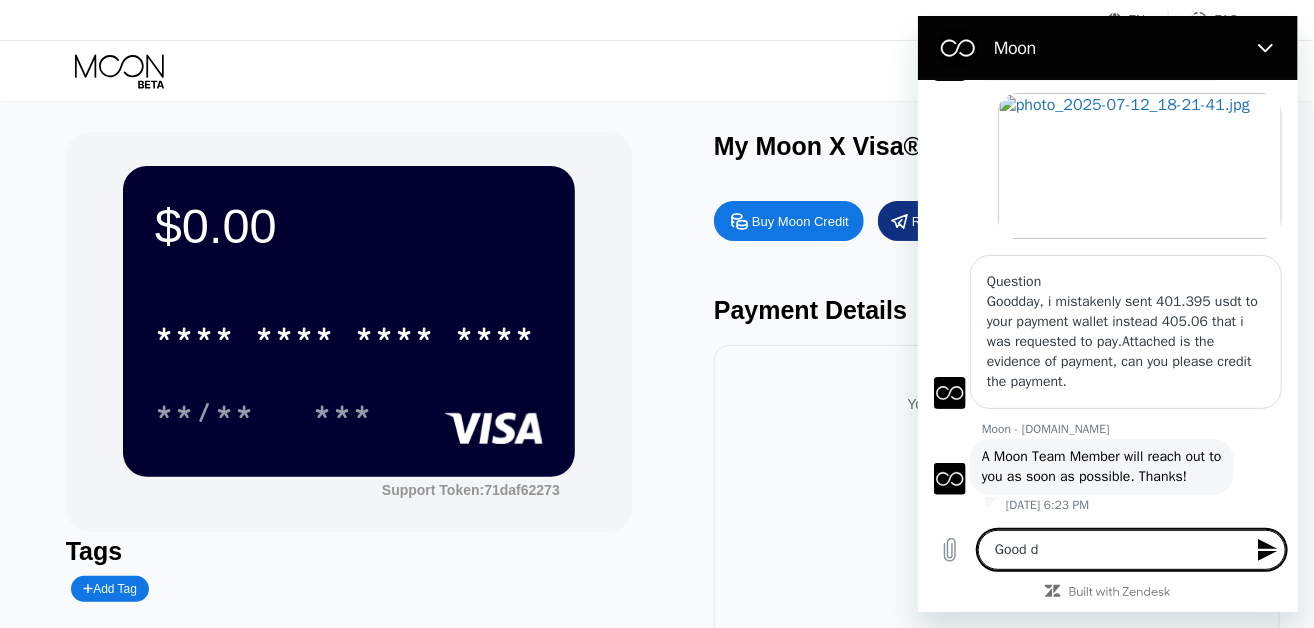 type on "Good da" 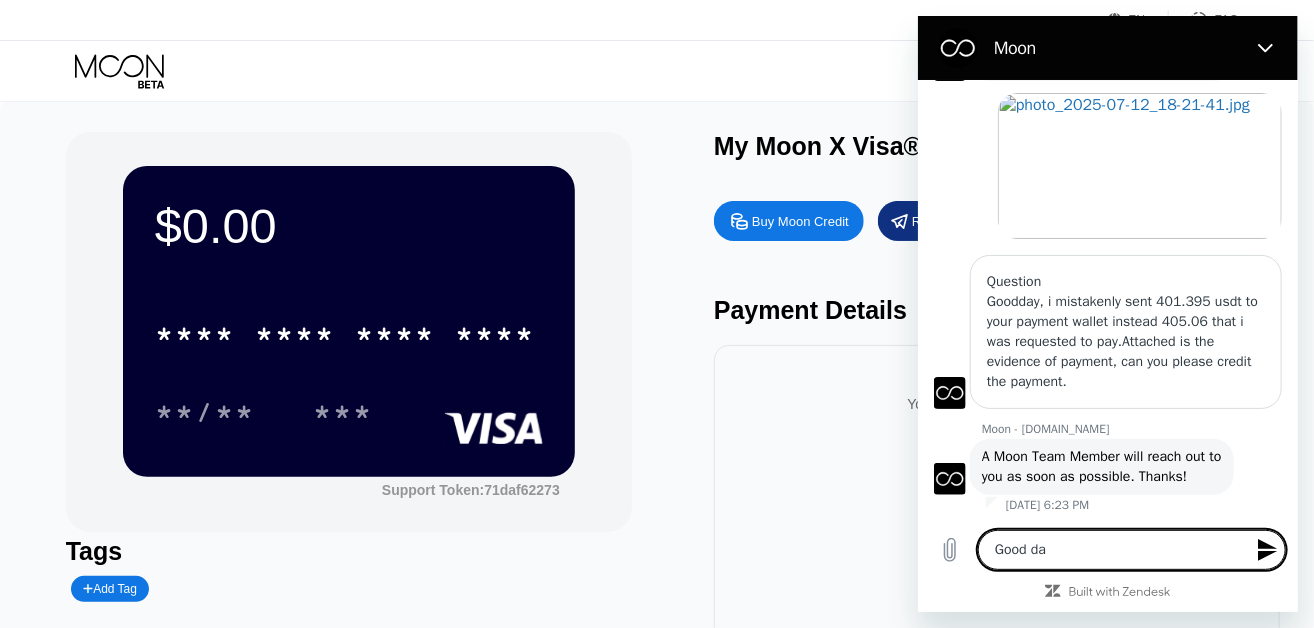 type on "Good day" 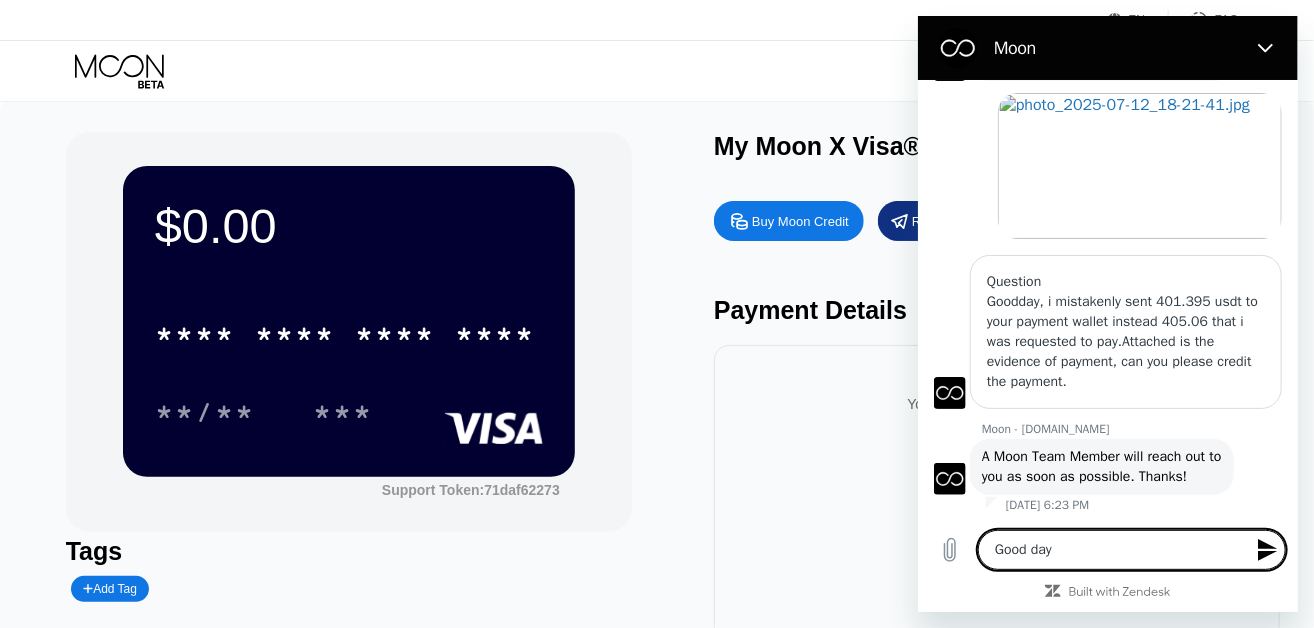 type on "Good day," 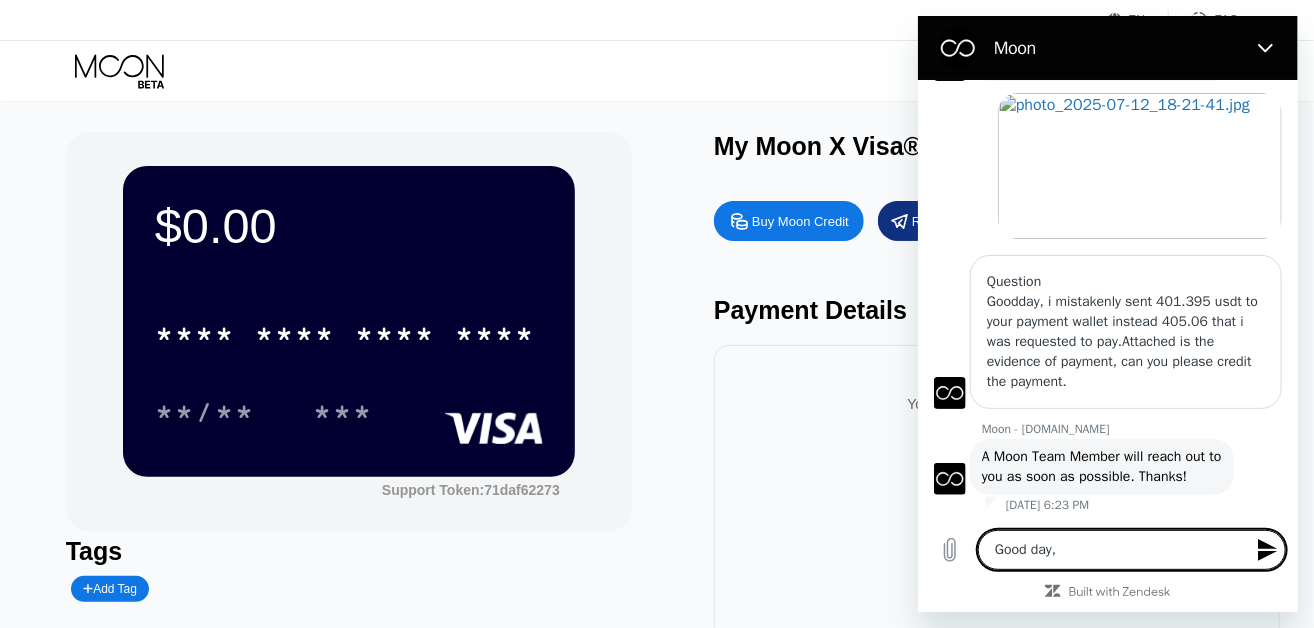 type on "x" 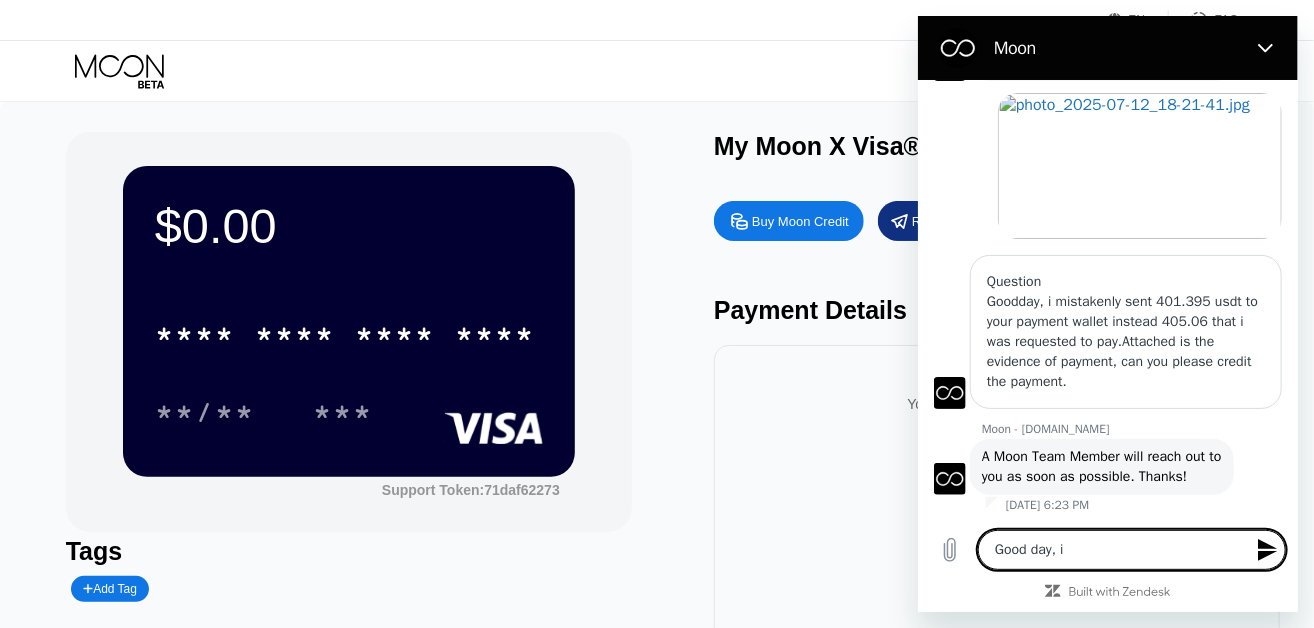 type on "Good day, i." 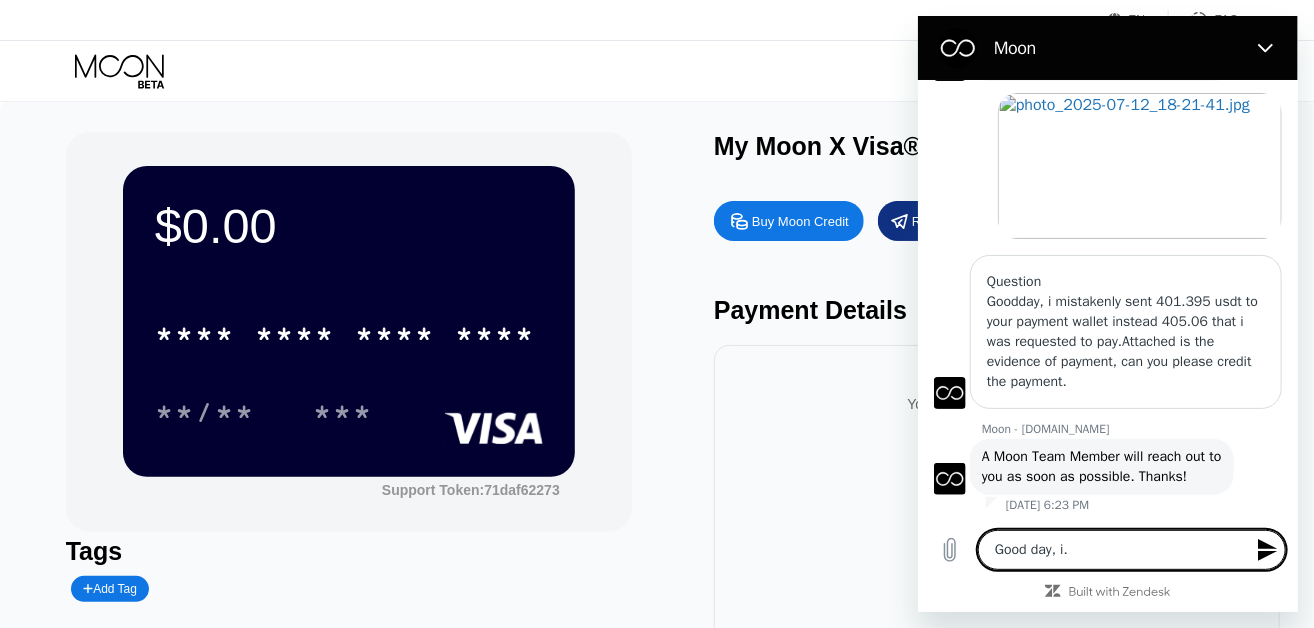 type on "Good day, i.m" 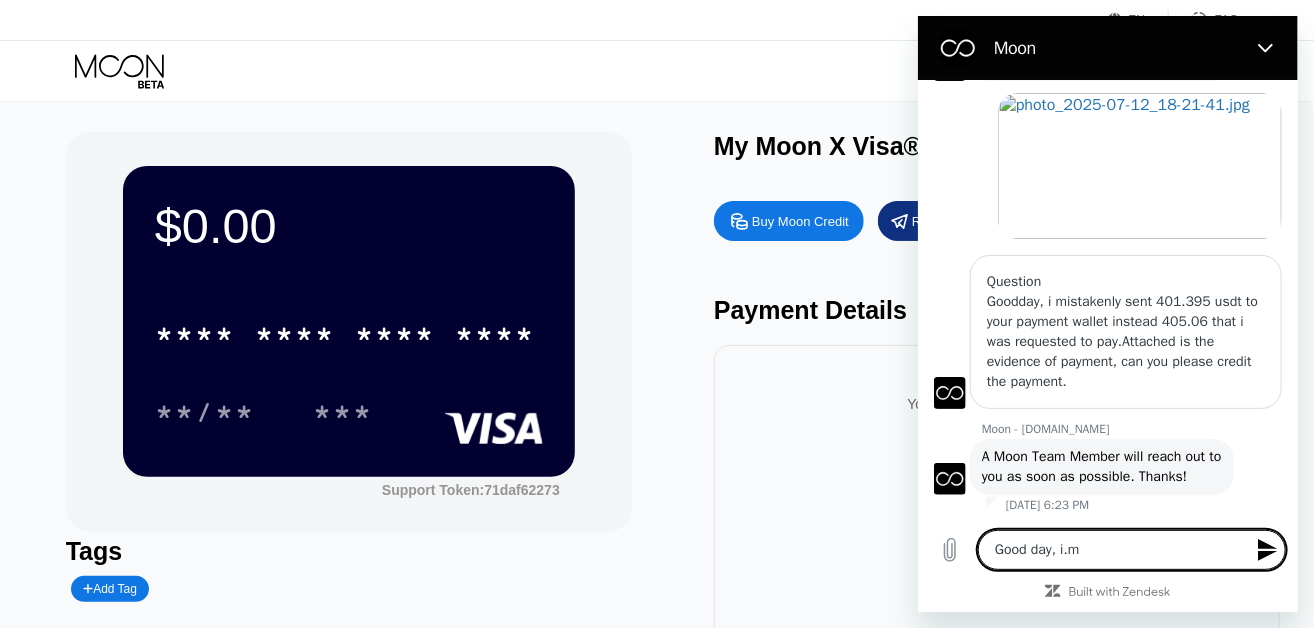 type on "x" 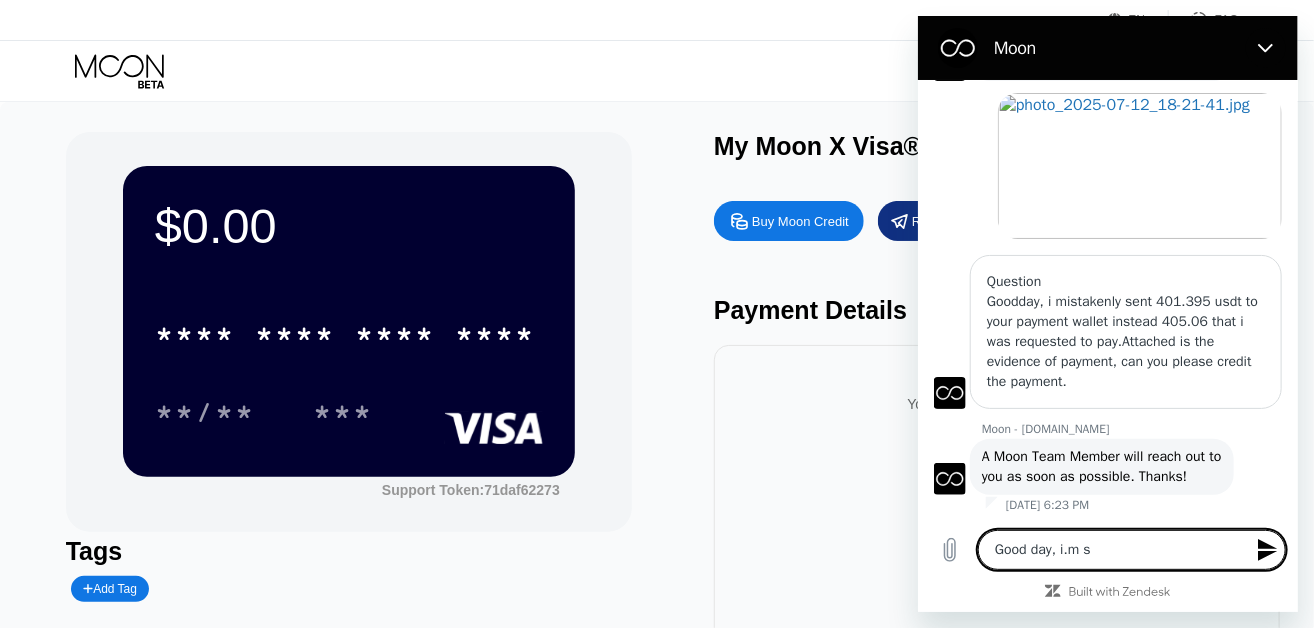 type on "Good day, i.m st" 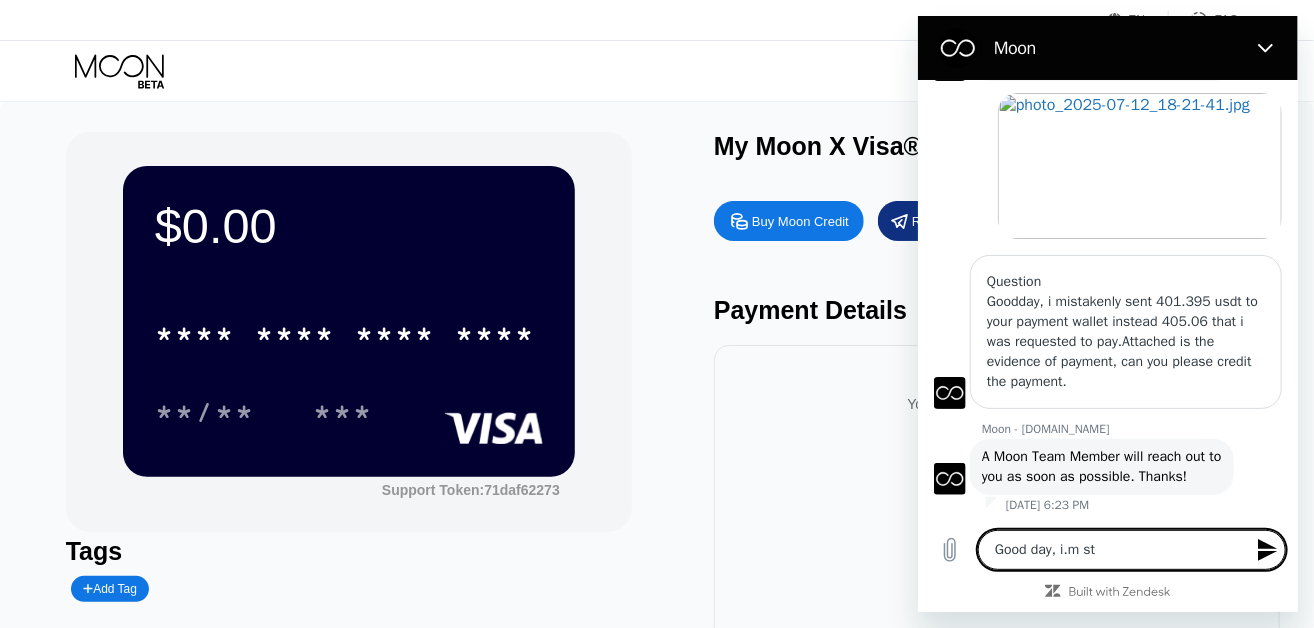type on "Good day, i.m s" 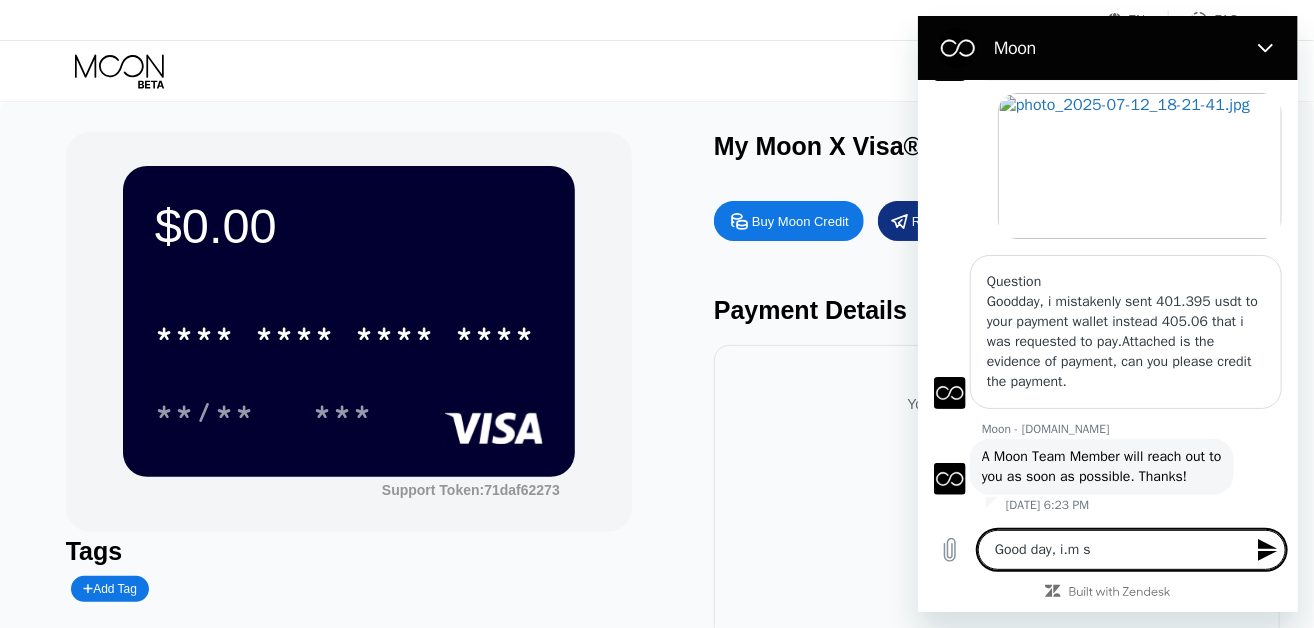 type on "Good day, i.m" 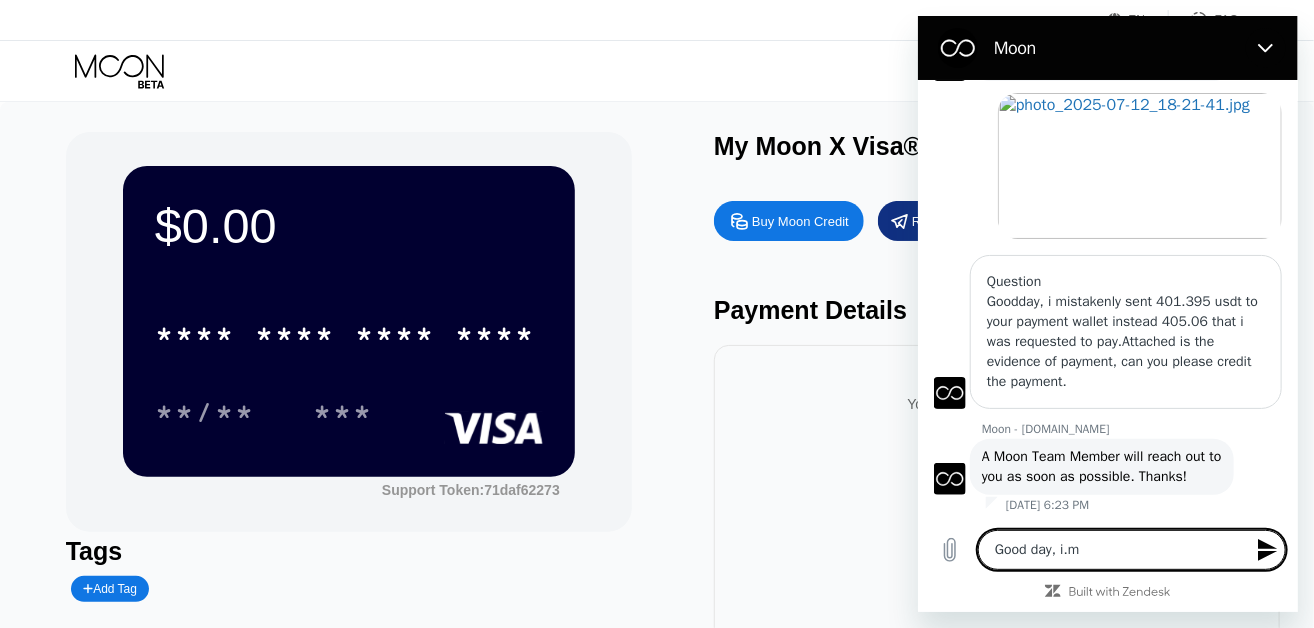 type on "Good day, i.m" 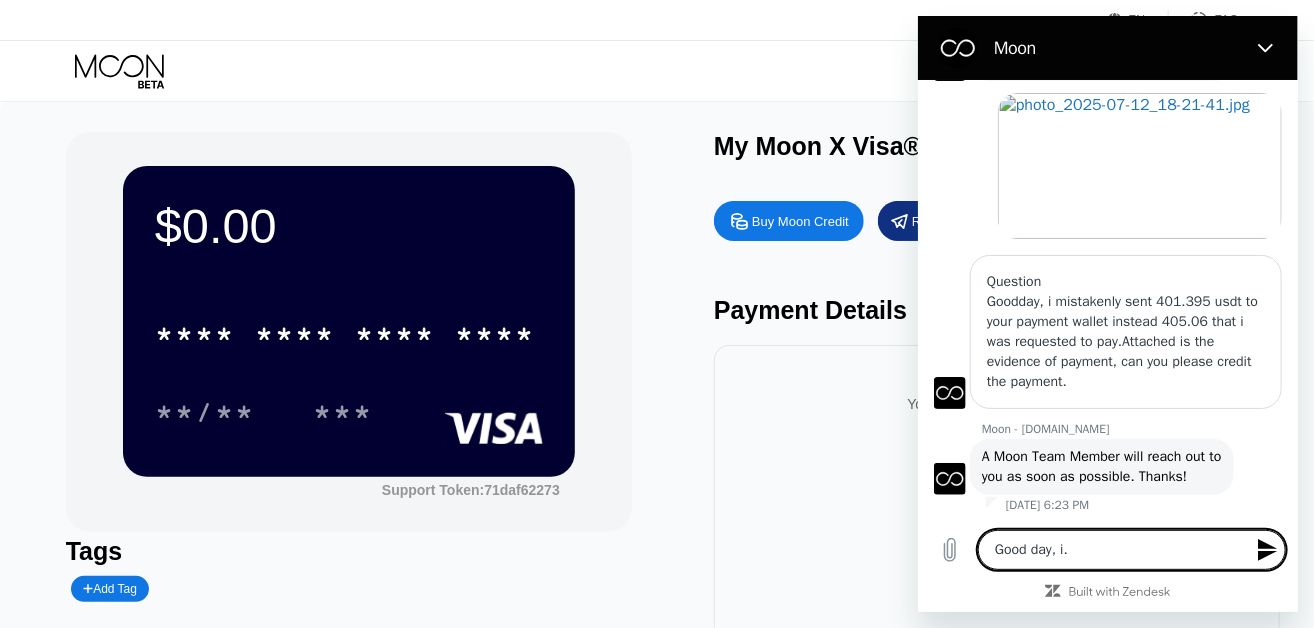 type on "Good day, i" 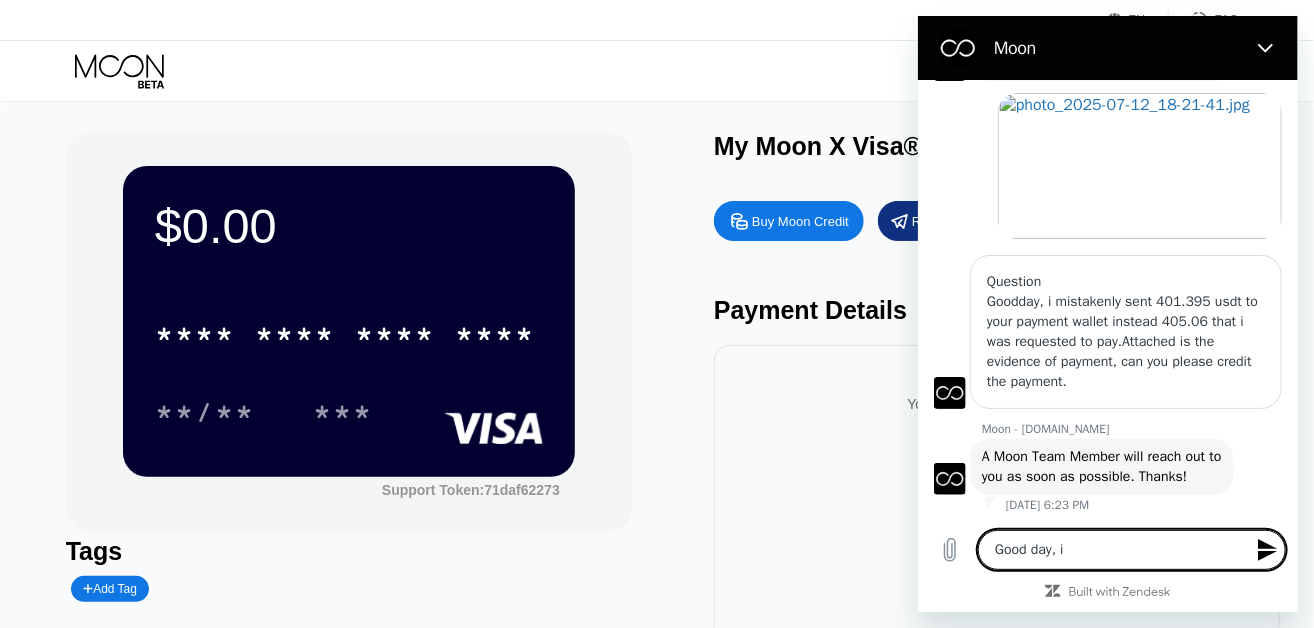 type on "Good day, i'" 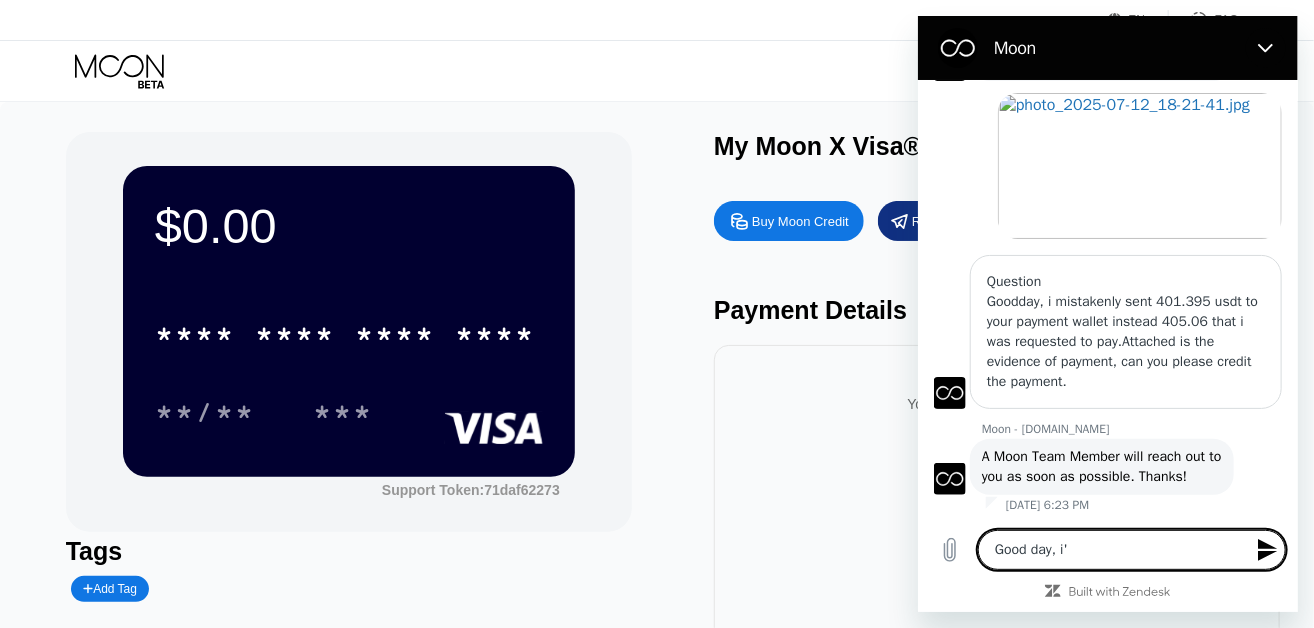 type on "Good day, i'm" 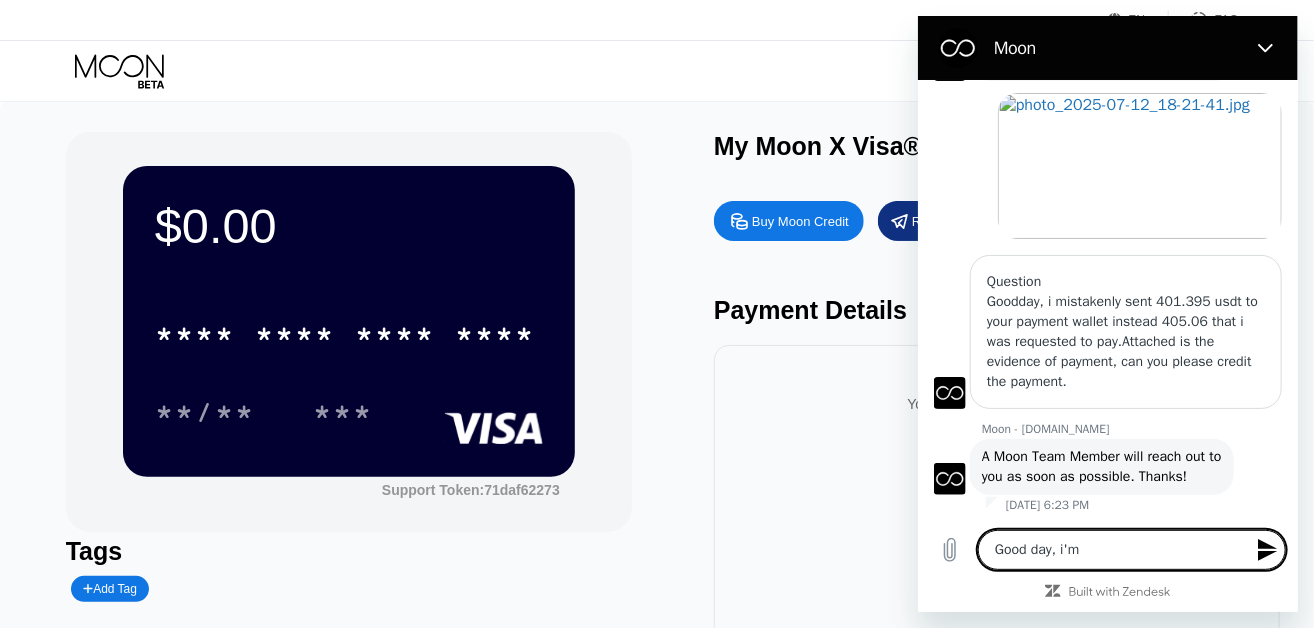 type on "Good day, i'm" 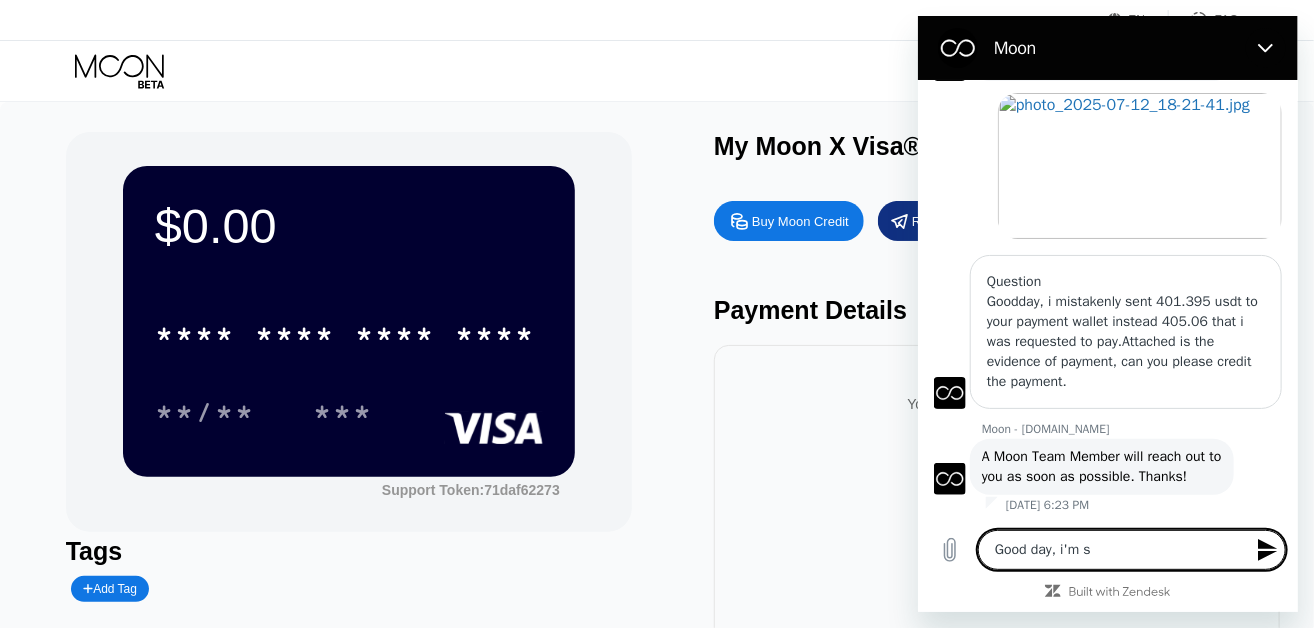 type on "Good day, i'm st" 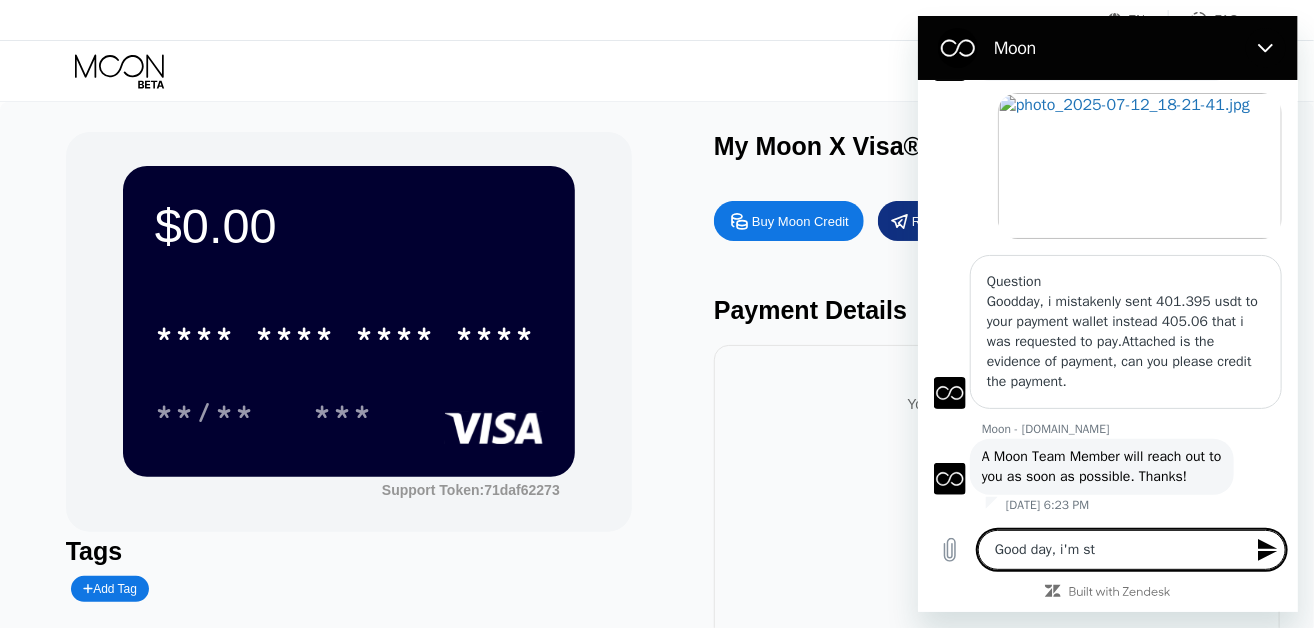 type on "Good day, i'm sti" 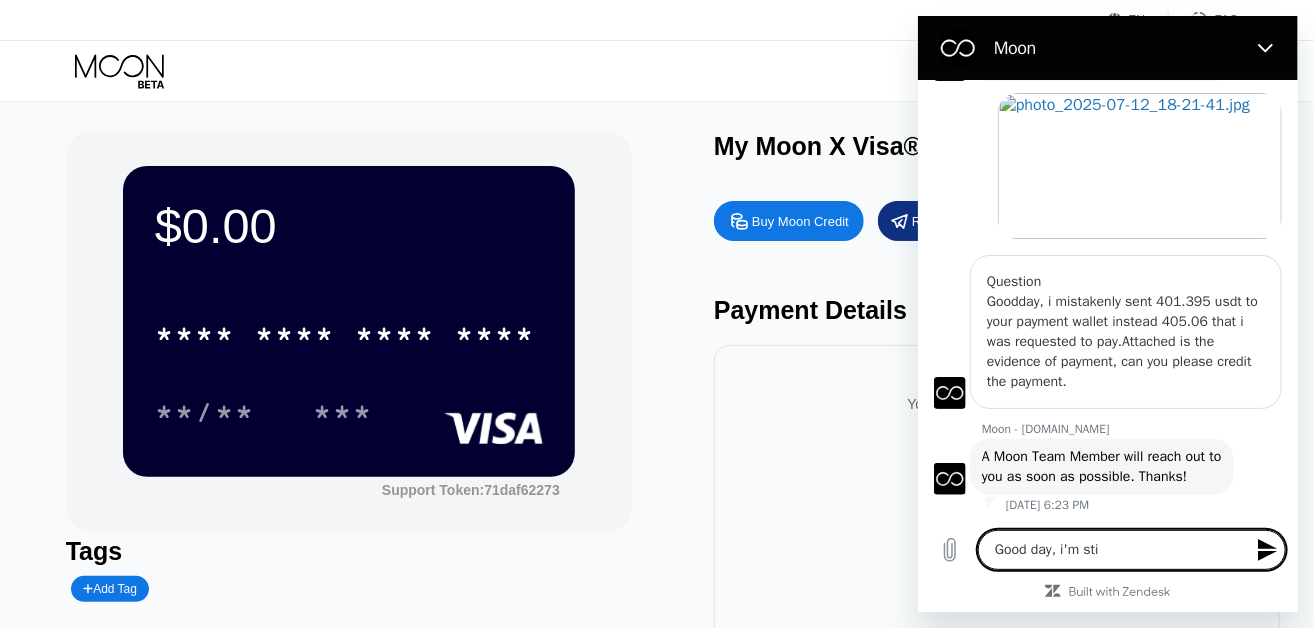 type on "Good day, i'm stil" 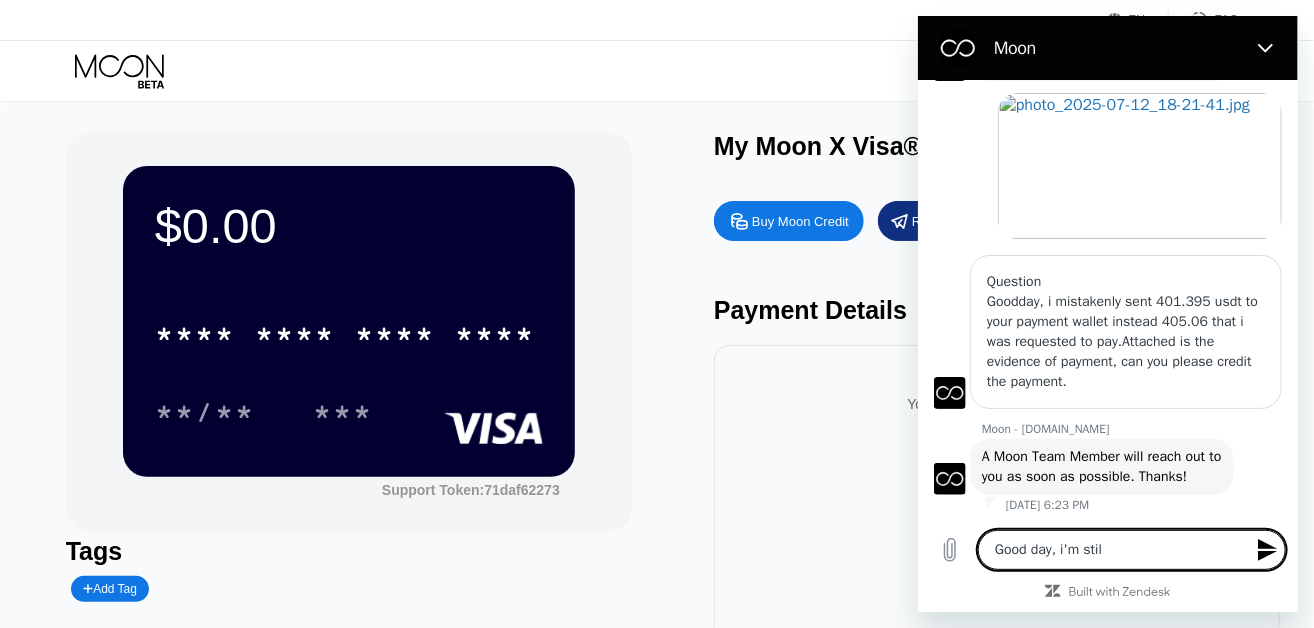 type on "Good day, i'm still" 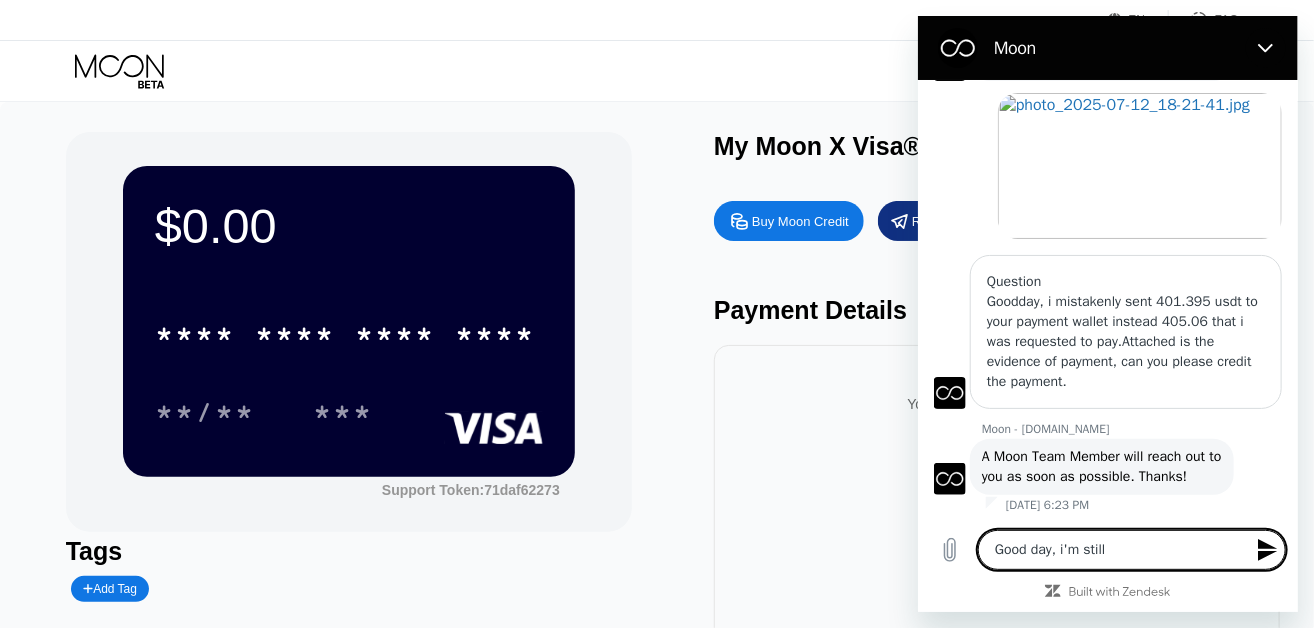 type on "x" 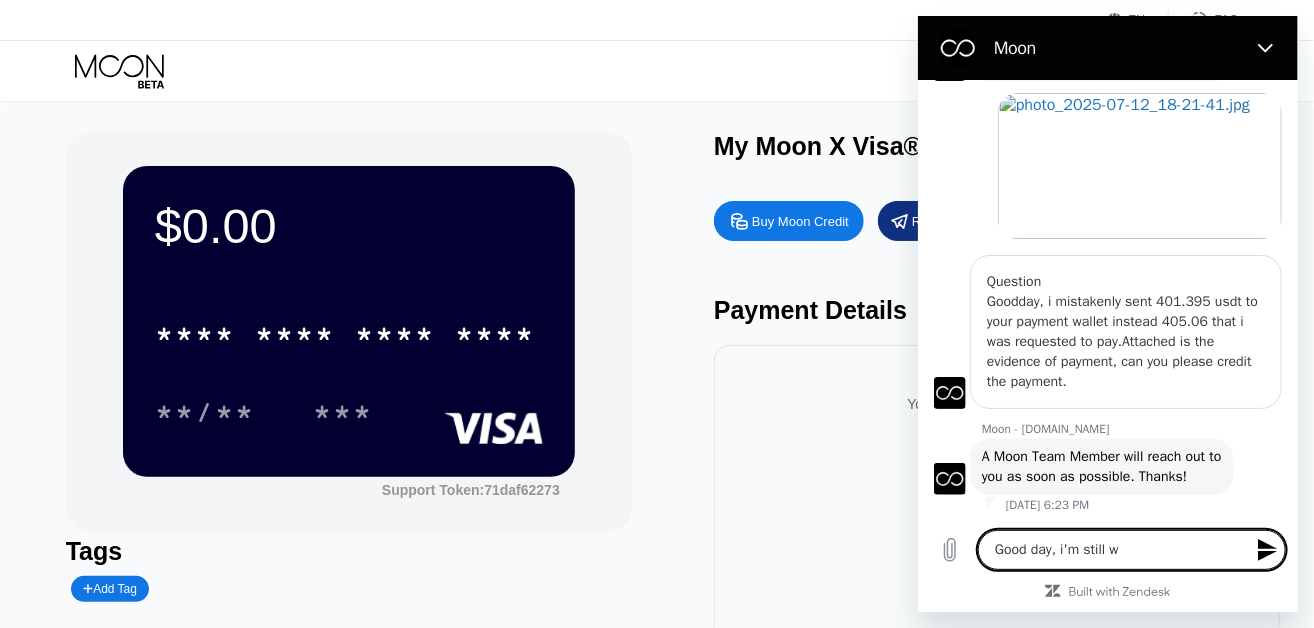 type on "Good day, i'm still wa" 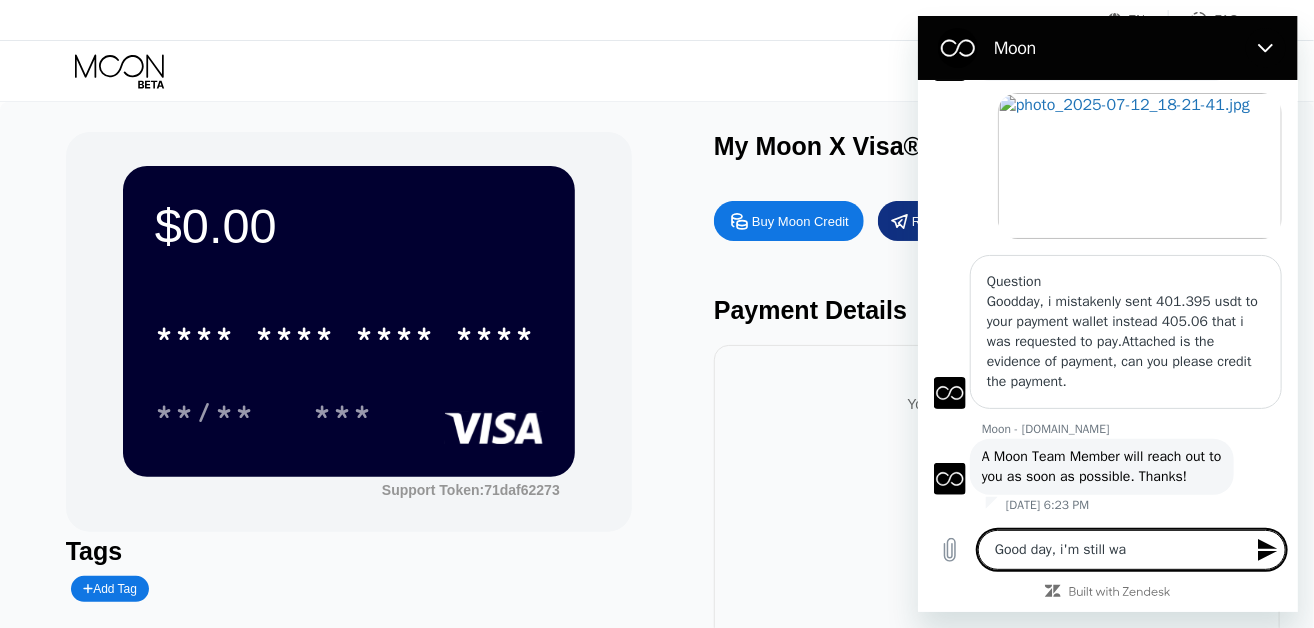 type on "Good day, i'm still wai" 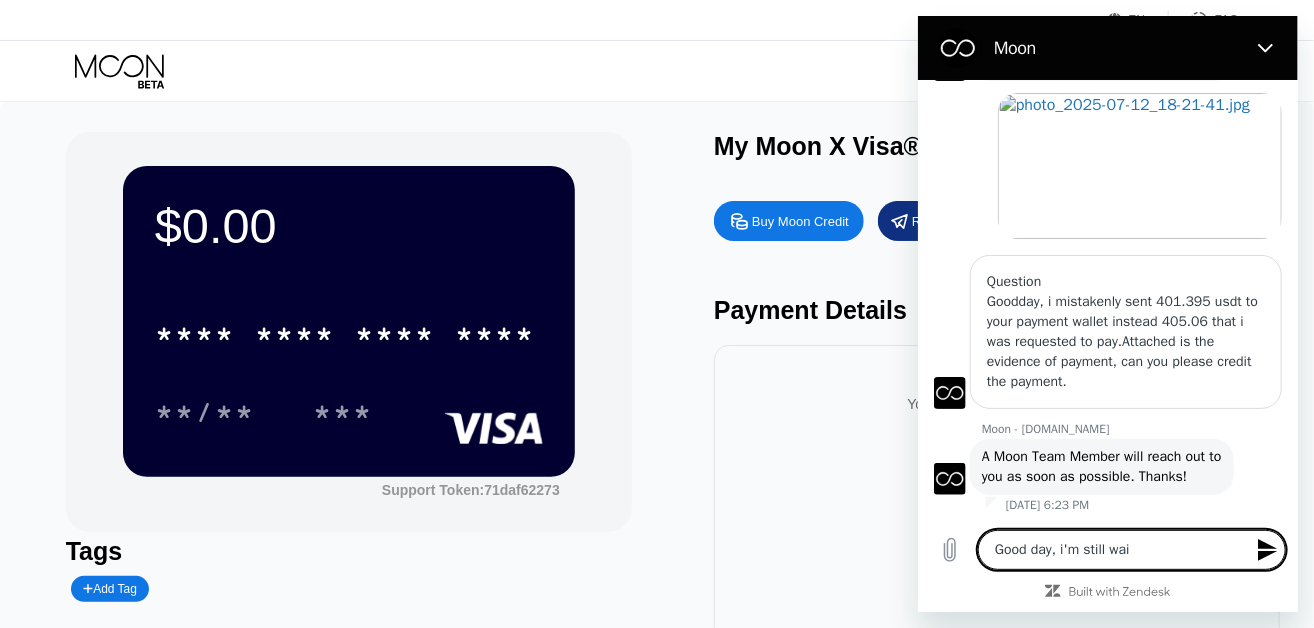 type on "Good day, i'm still wait" 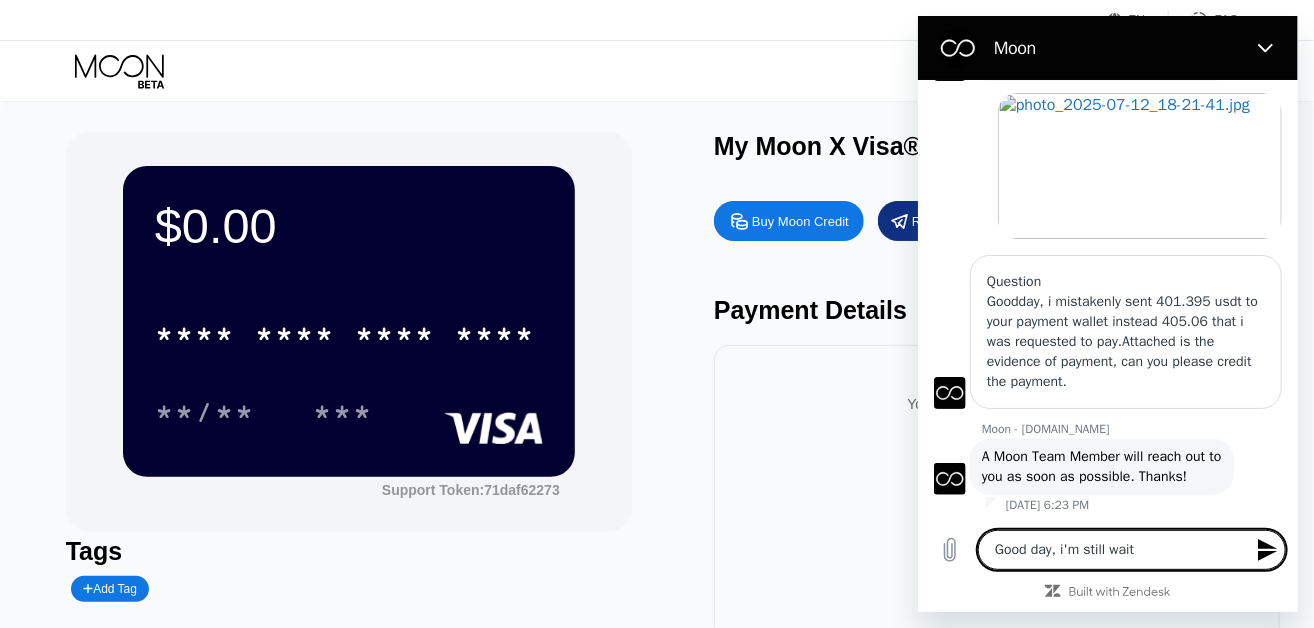 type on "Good day, i'm still waiti" 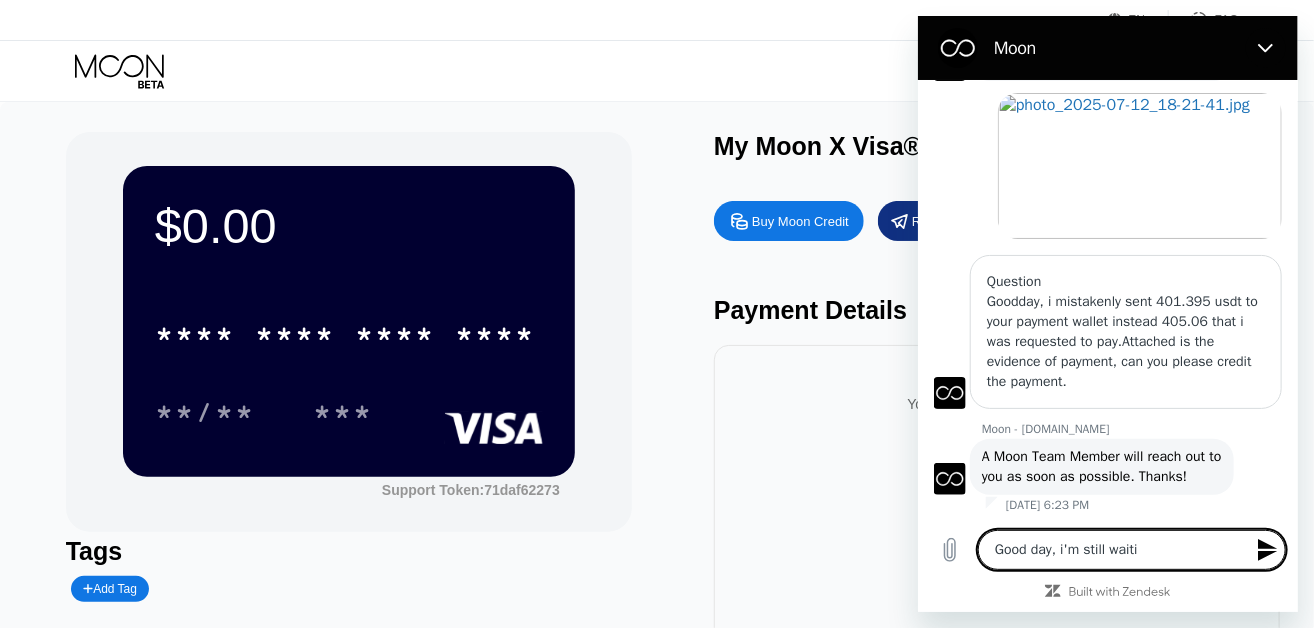 type on "Good day, i'm still waitin" 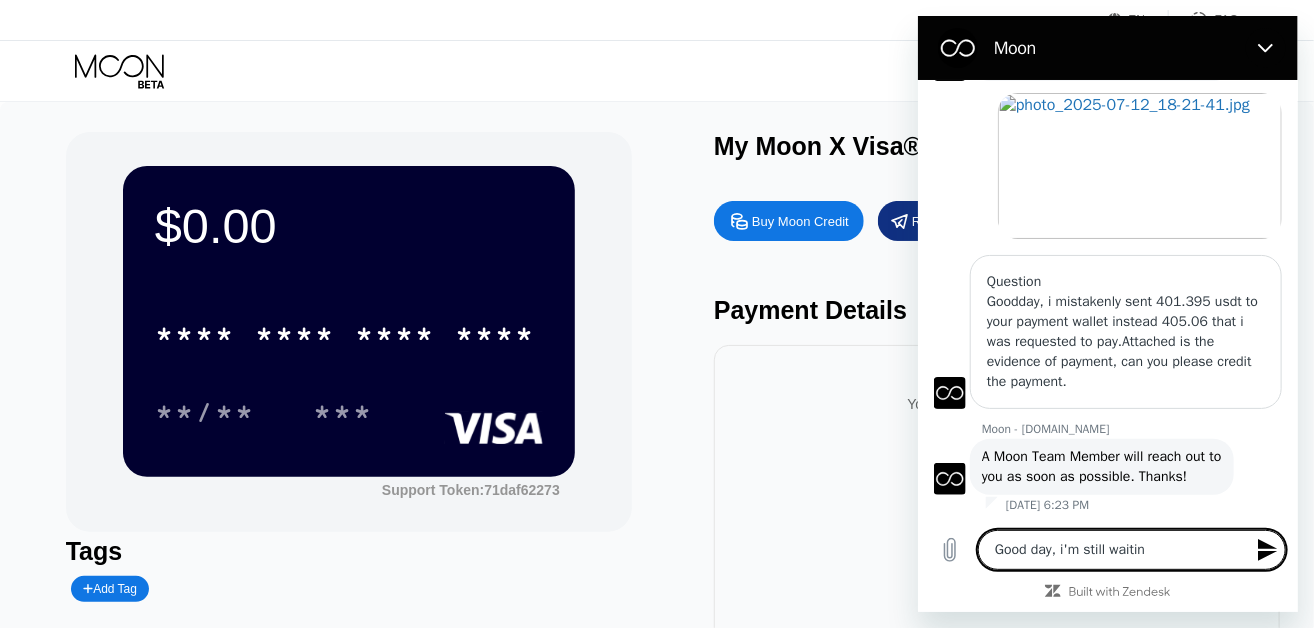 type on "Good day, i'm still waiting" 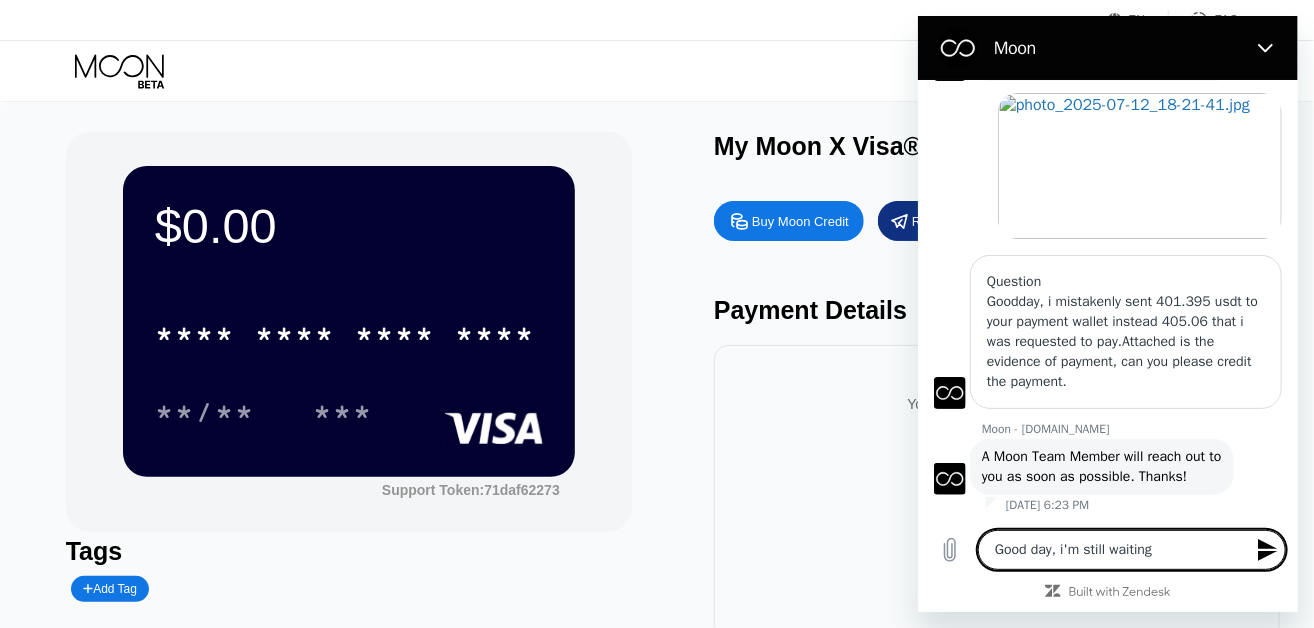type on "Good day, i'm still waiting" 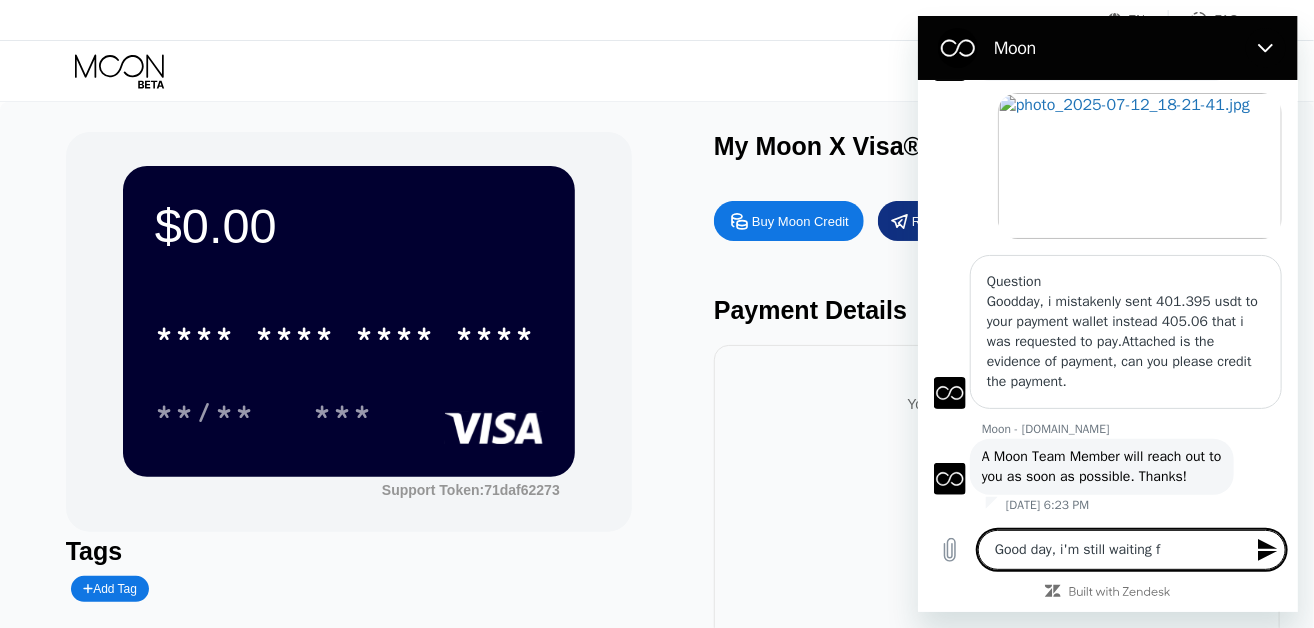 type on "Good day, i'm still waiting fo" 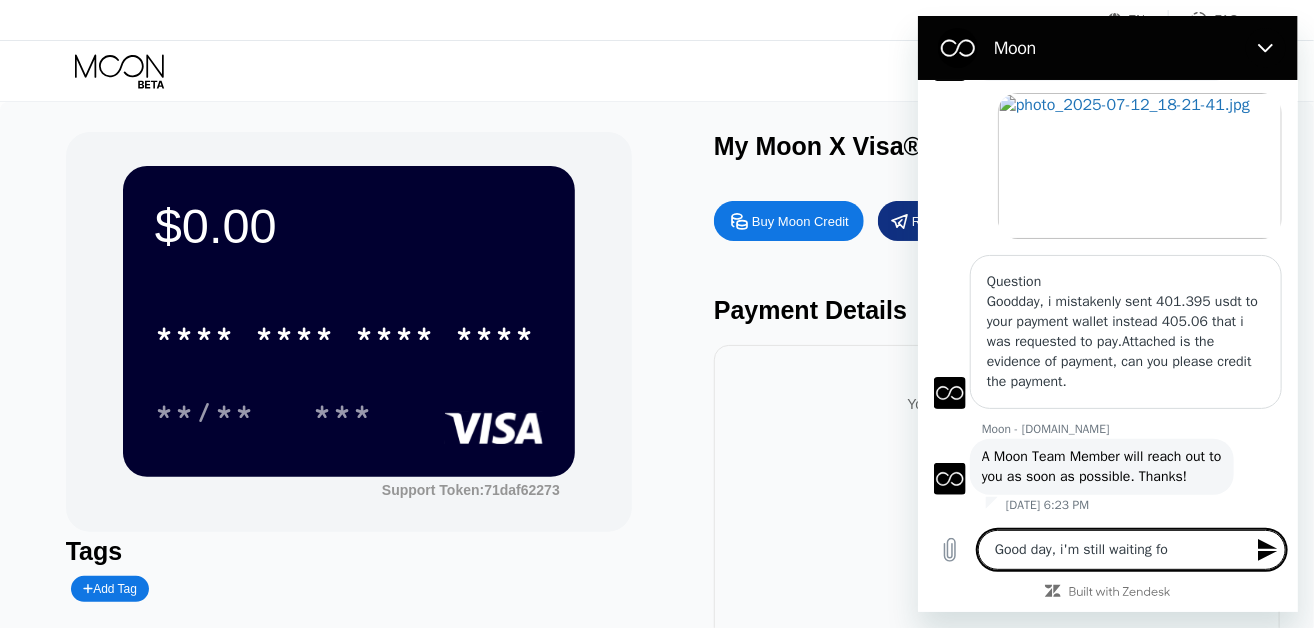 type on "Good day, i'm still waiting for" 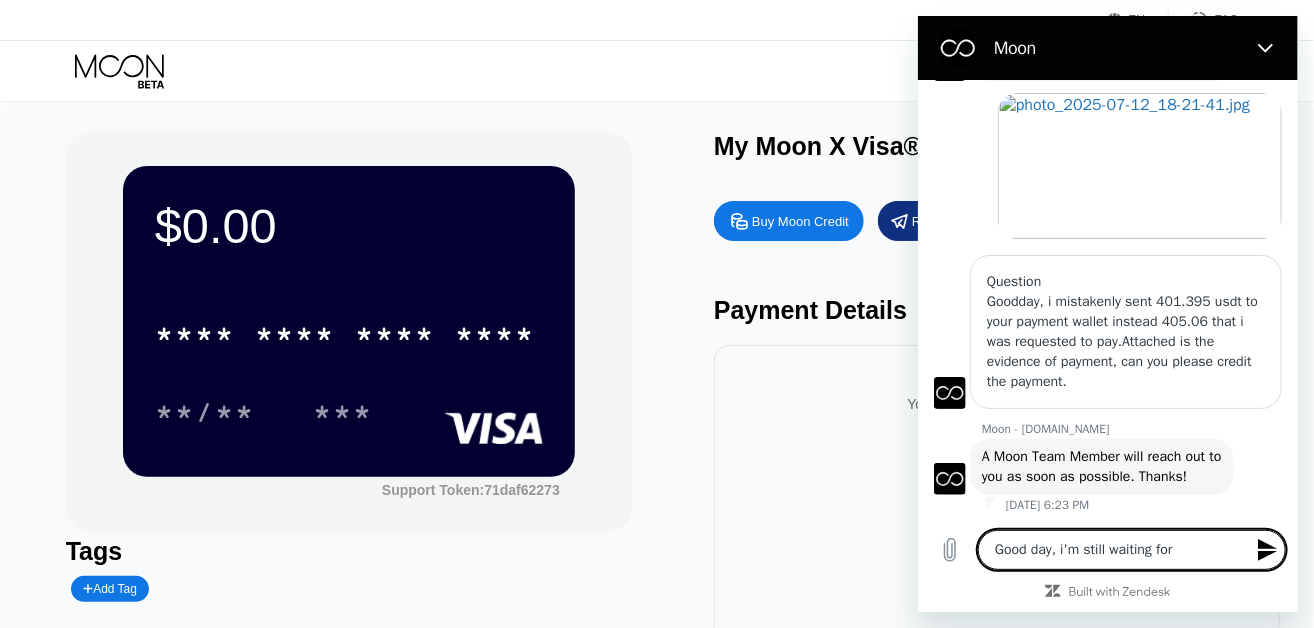 type on "Good day, i'm still waiting for" 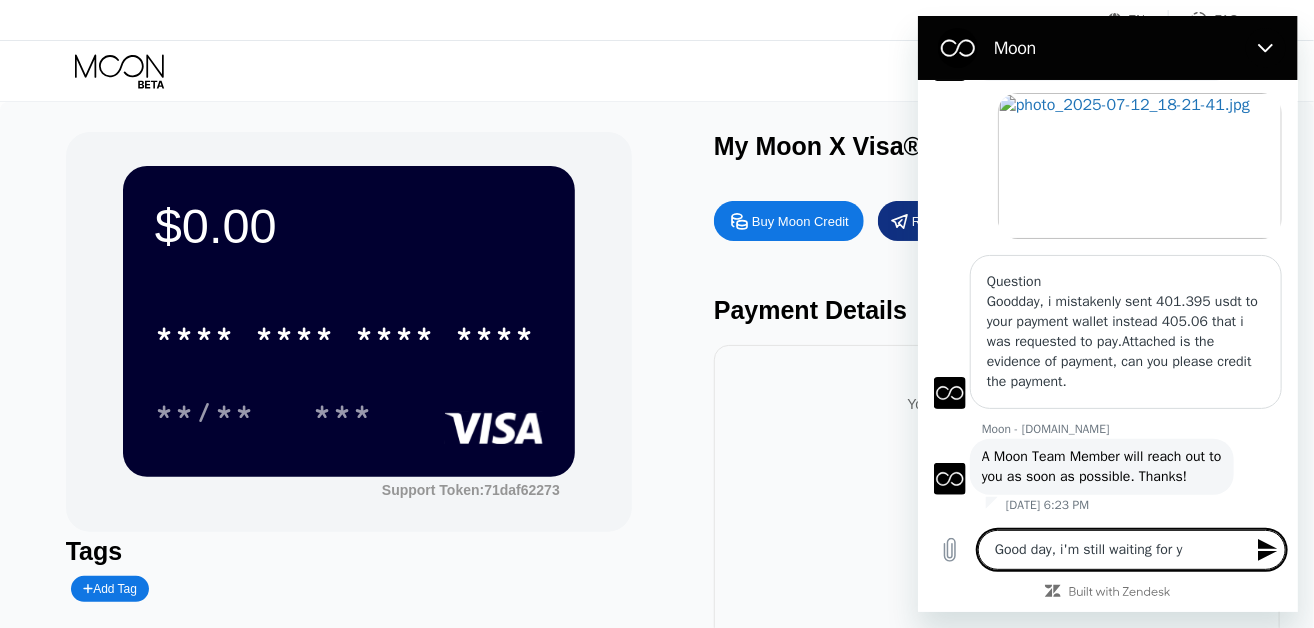 type on "Good day, i'm still waiting for yo" 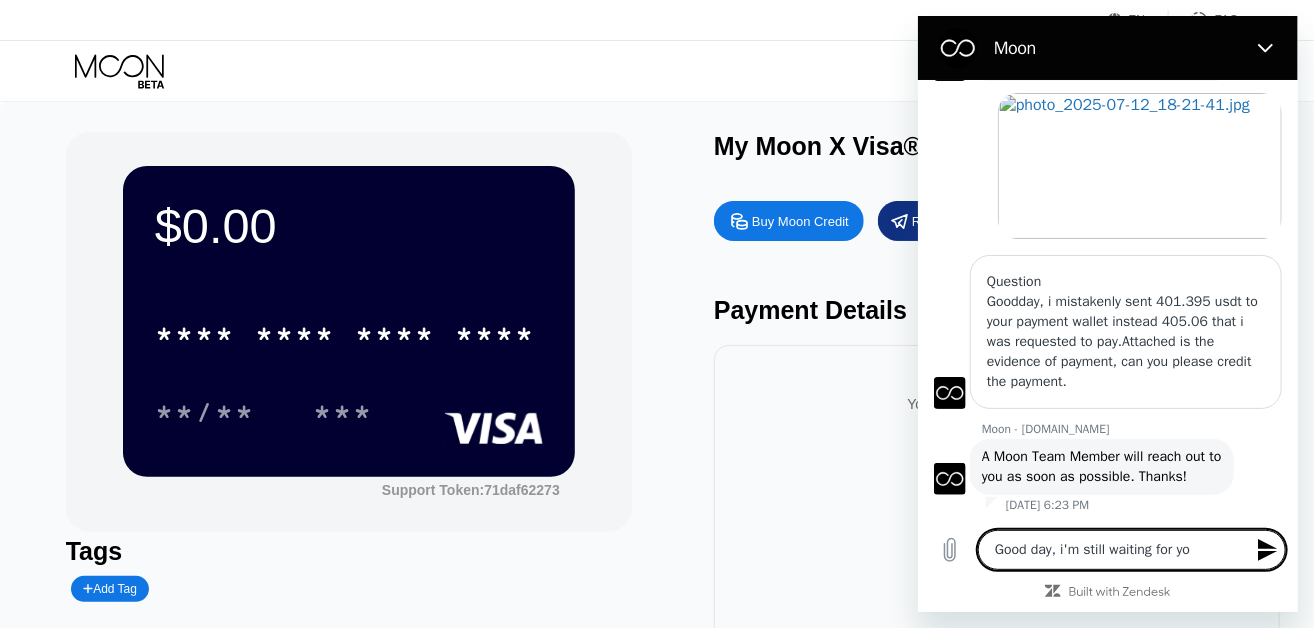 type on "Good day, i'm still waiting for you" 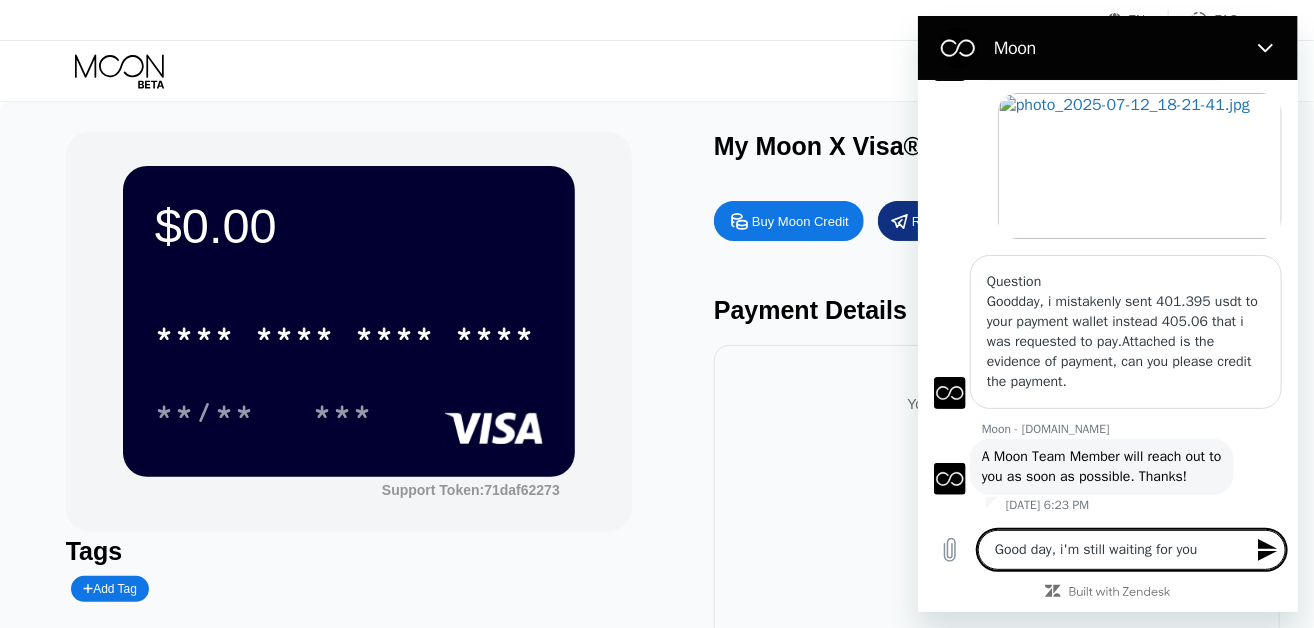 type on "Good day, i'm still waiting for your" 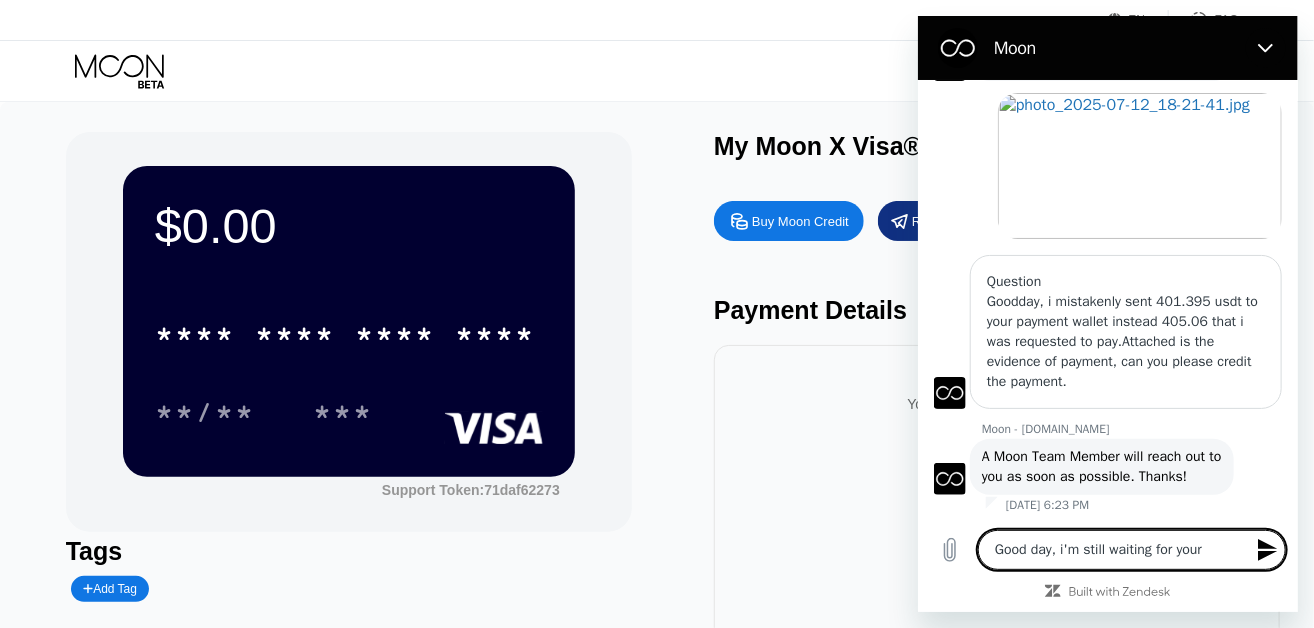 type on "Good day, i'm still waiting for your" 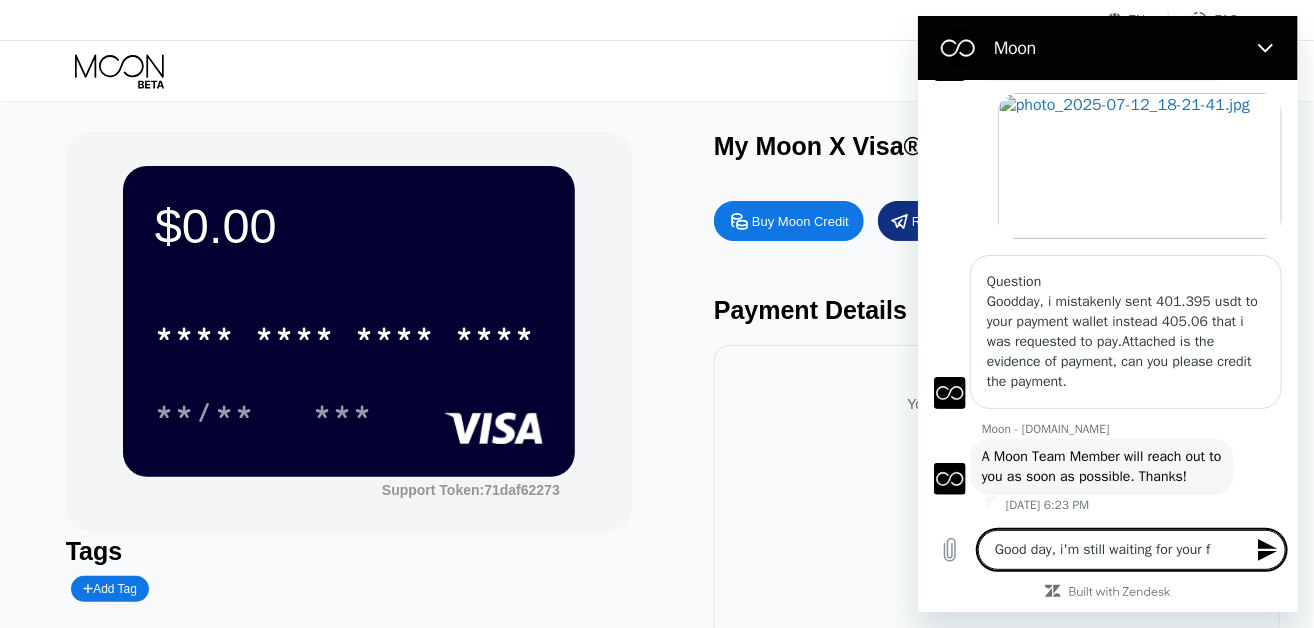 type on "x" 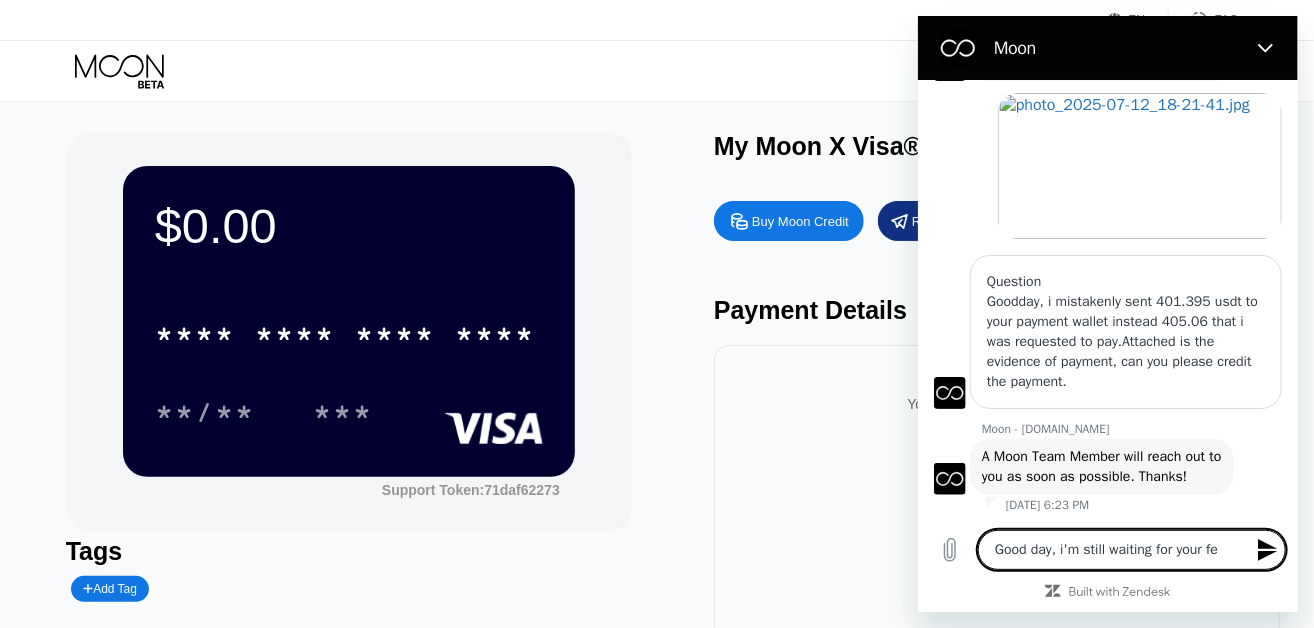 type on "Good day, i'm still waiting for your fee" 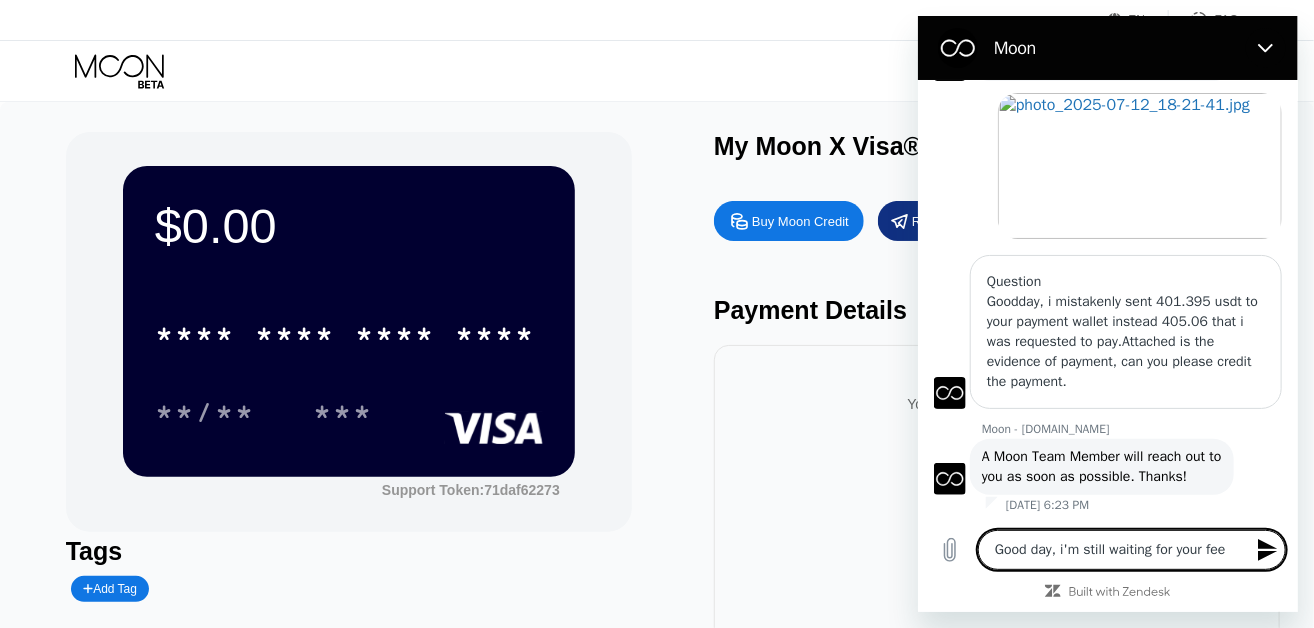 type on "Good day, i'm still waiting for your feed" 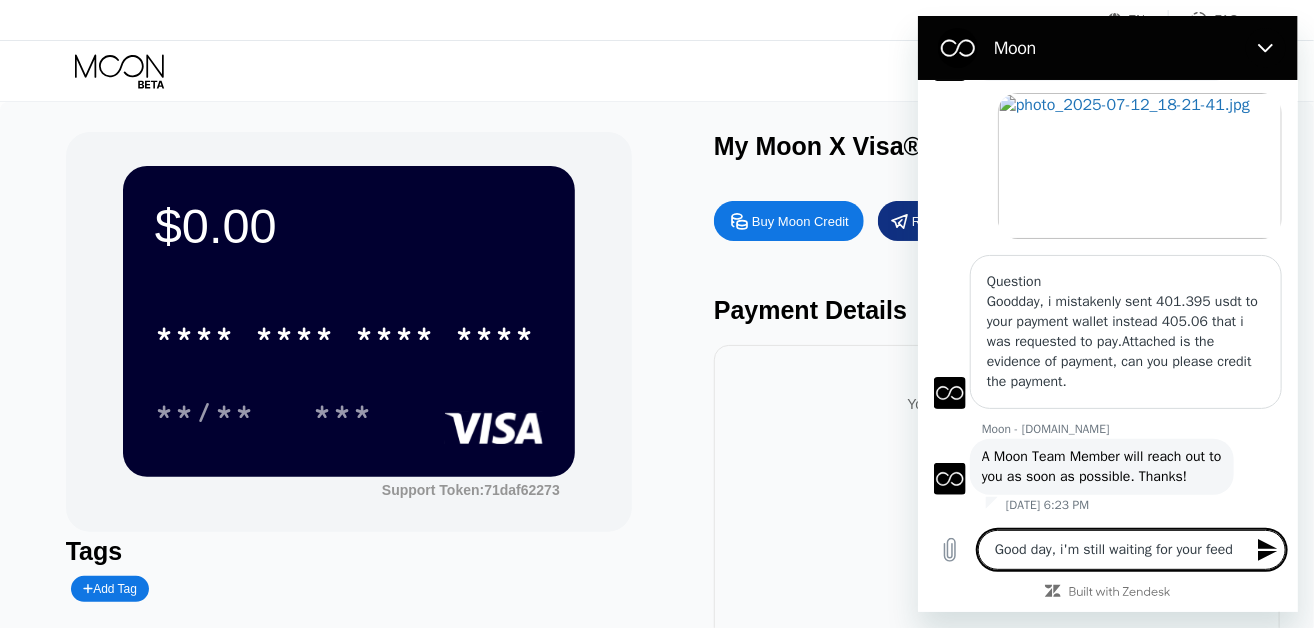 type on "Good day, i'm still waiting for your feedb" 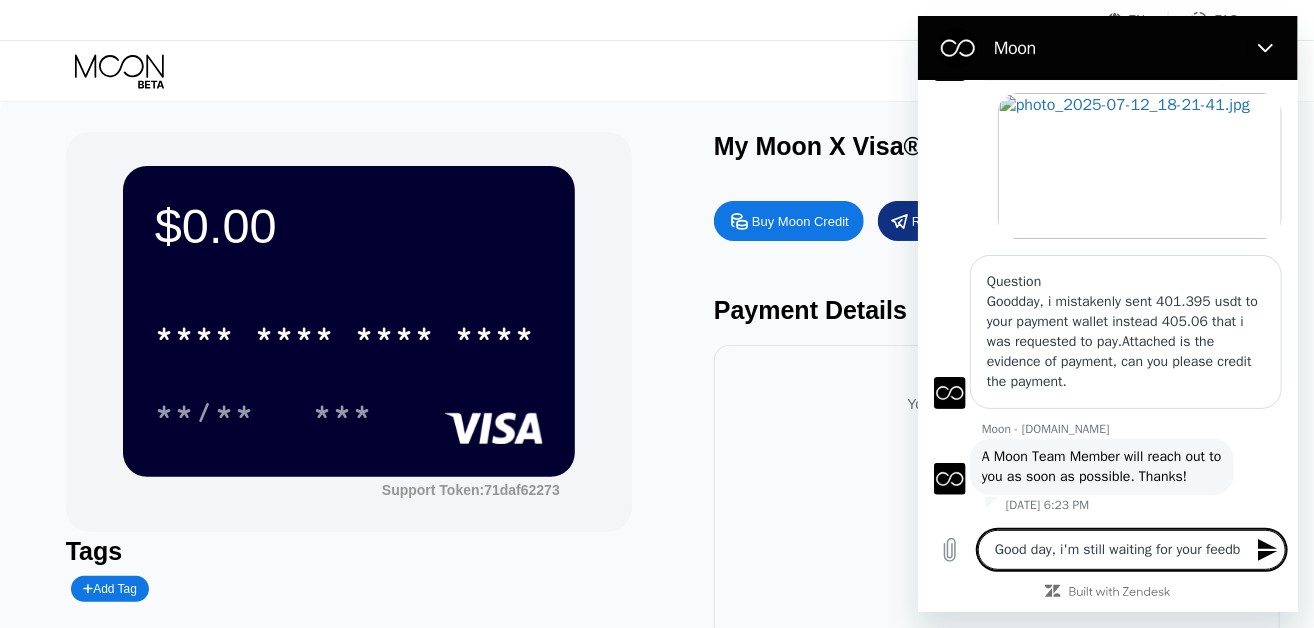 type on "x" 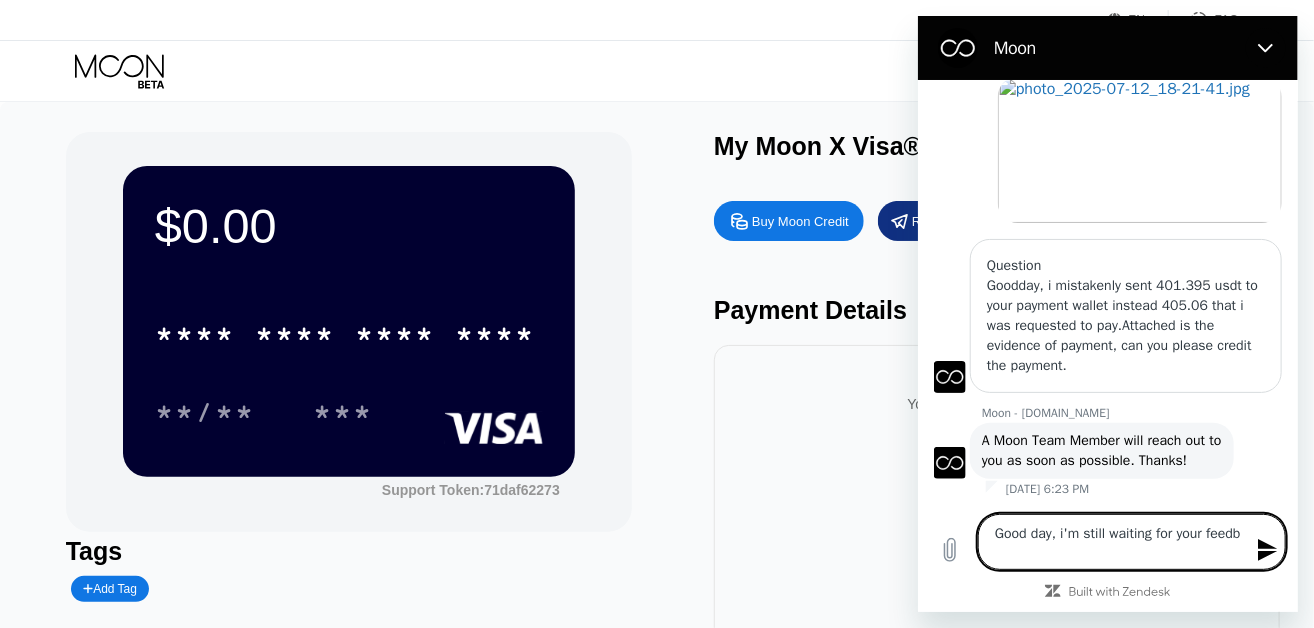 type on "Good day, i'm still waiting for your feedba" 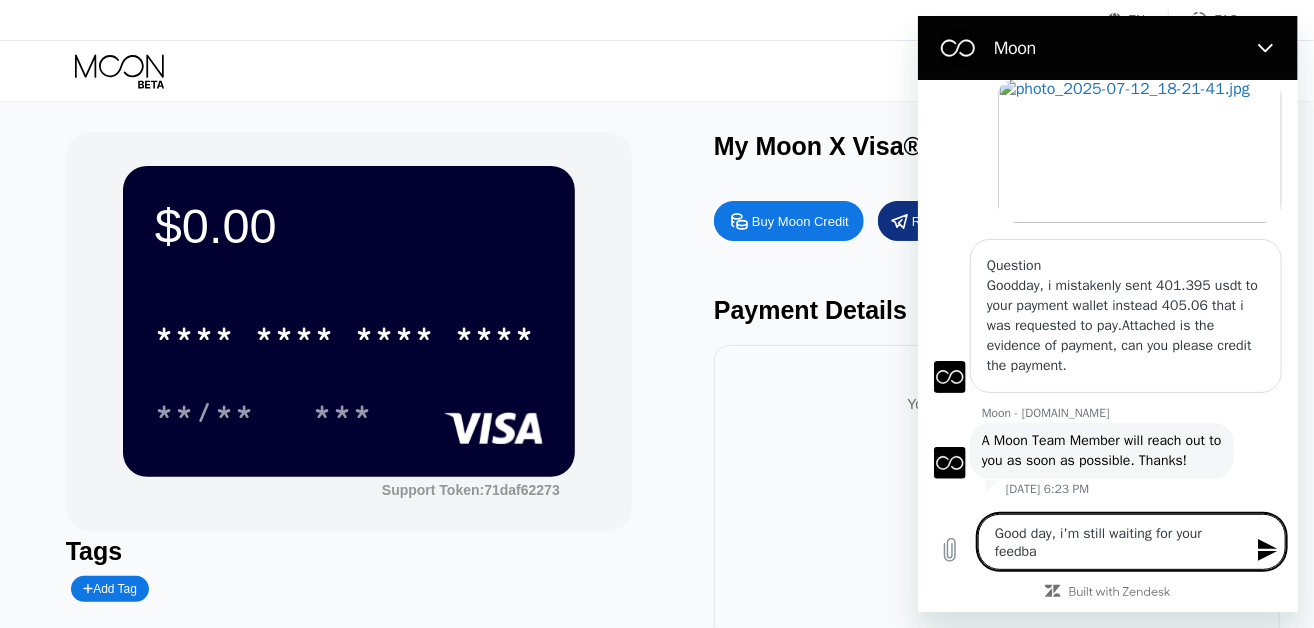 type on "Good day, i'm still waiting for your feedbac" 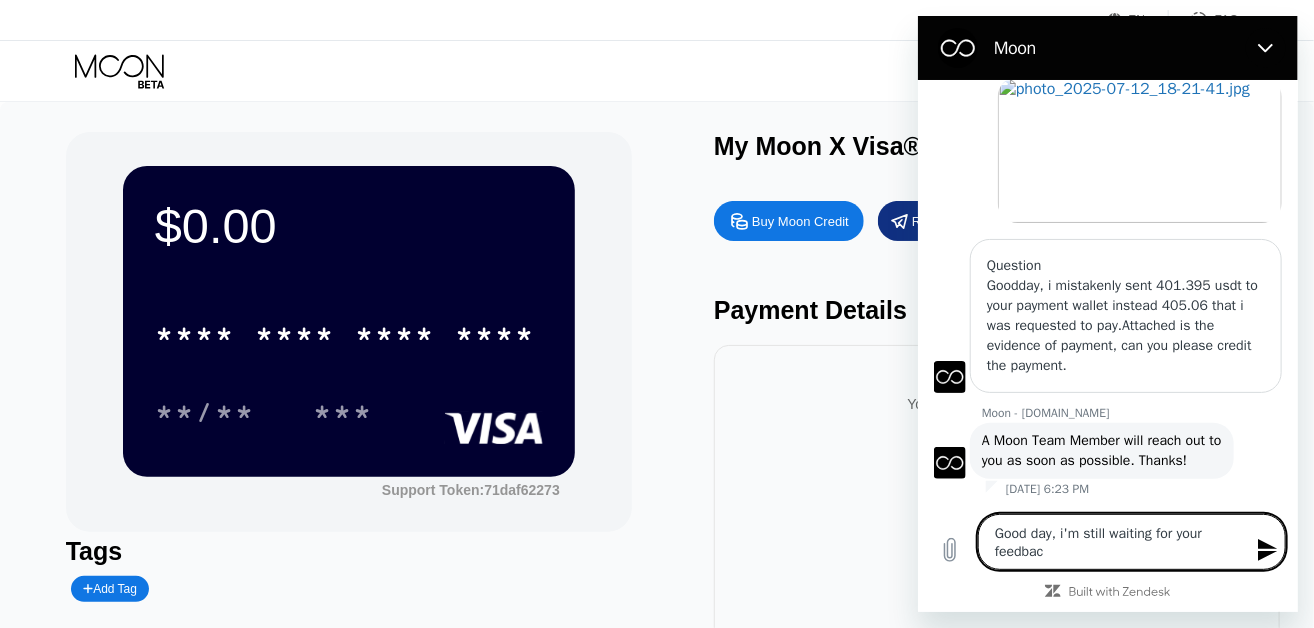 type on "Good day, i'm still waiting for your feedback" 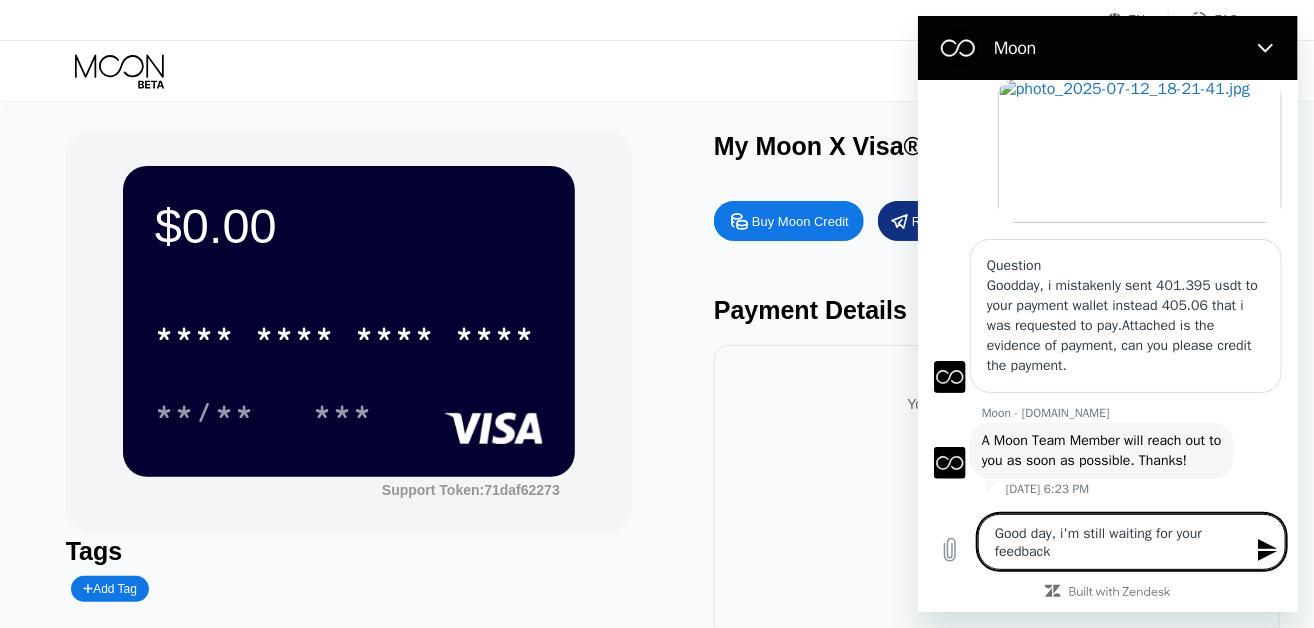 type on "Good day, i'm still waiting for your feedback." 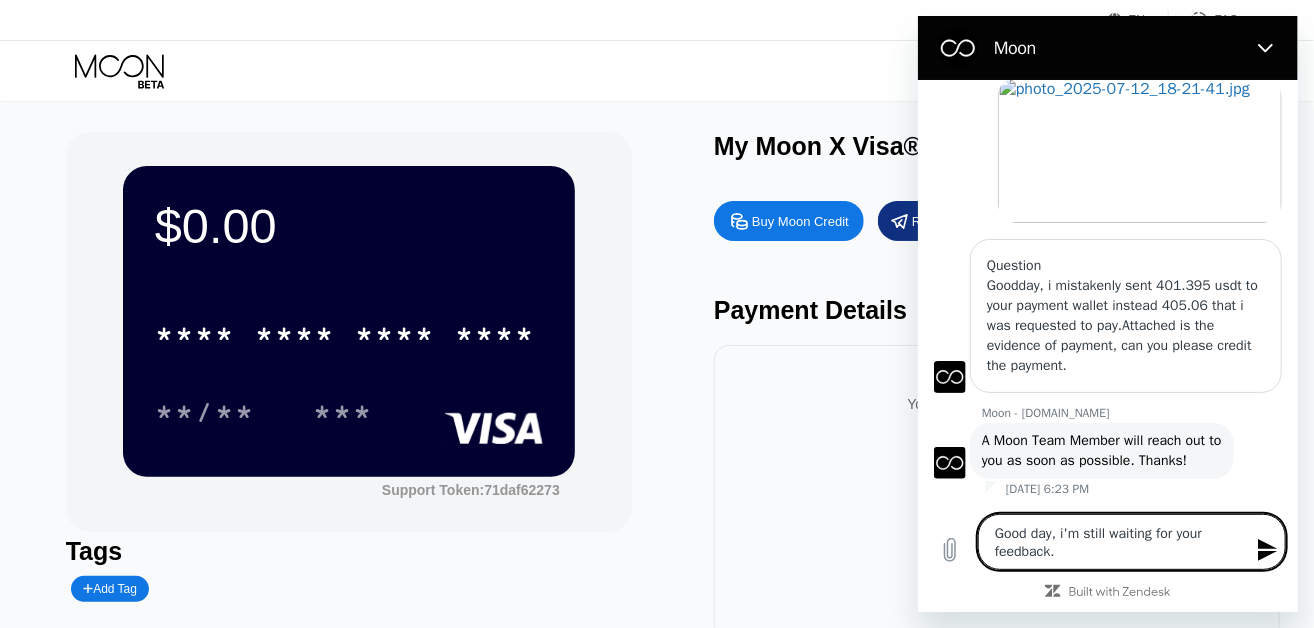 click on "Good day, i'm still waiting for your feedback." at bounding box center [1131, 542] 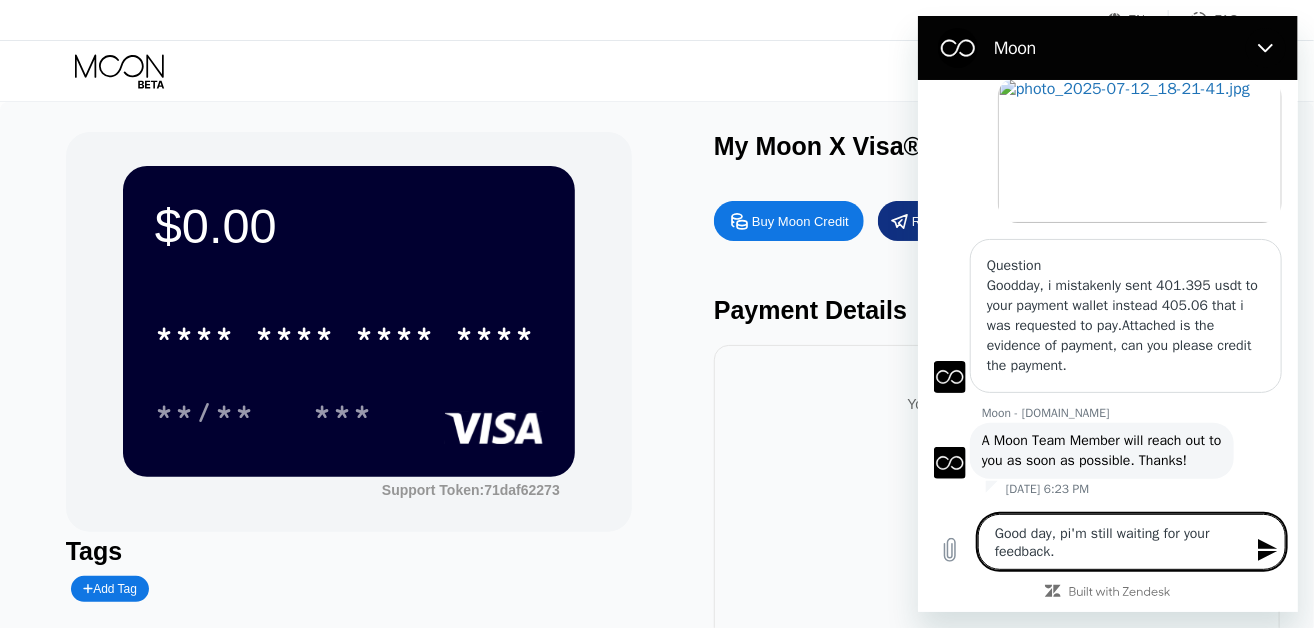 type on "Good day, pli'm still waiting for your feedback." 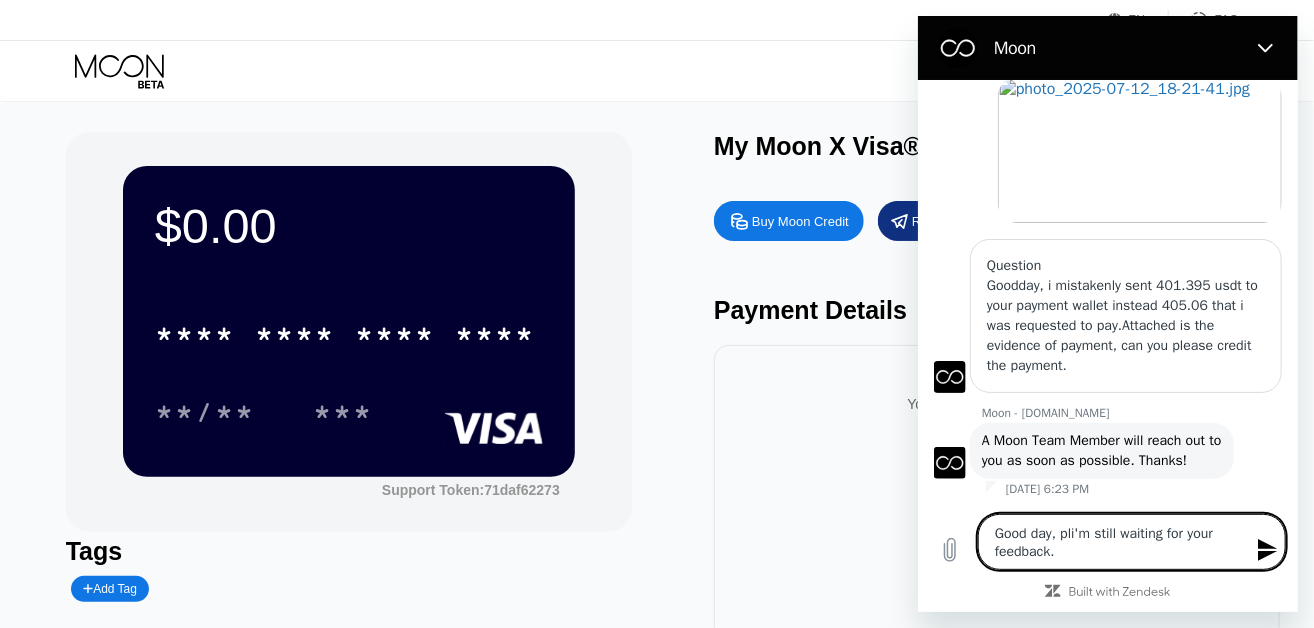 type on "Good day, plei'm still waiting for your feedback." 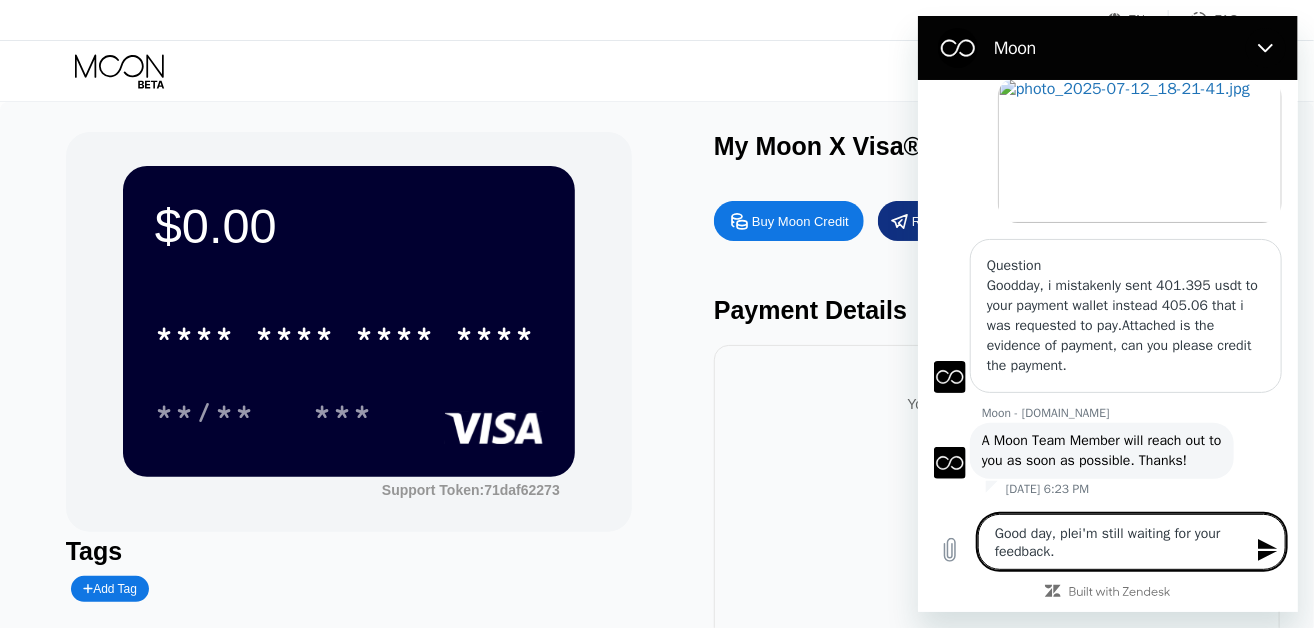 type on "Good day, [PERSON_NAME]'m still waiting for your feedback." 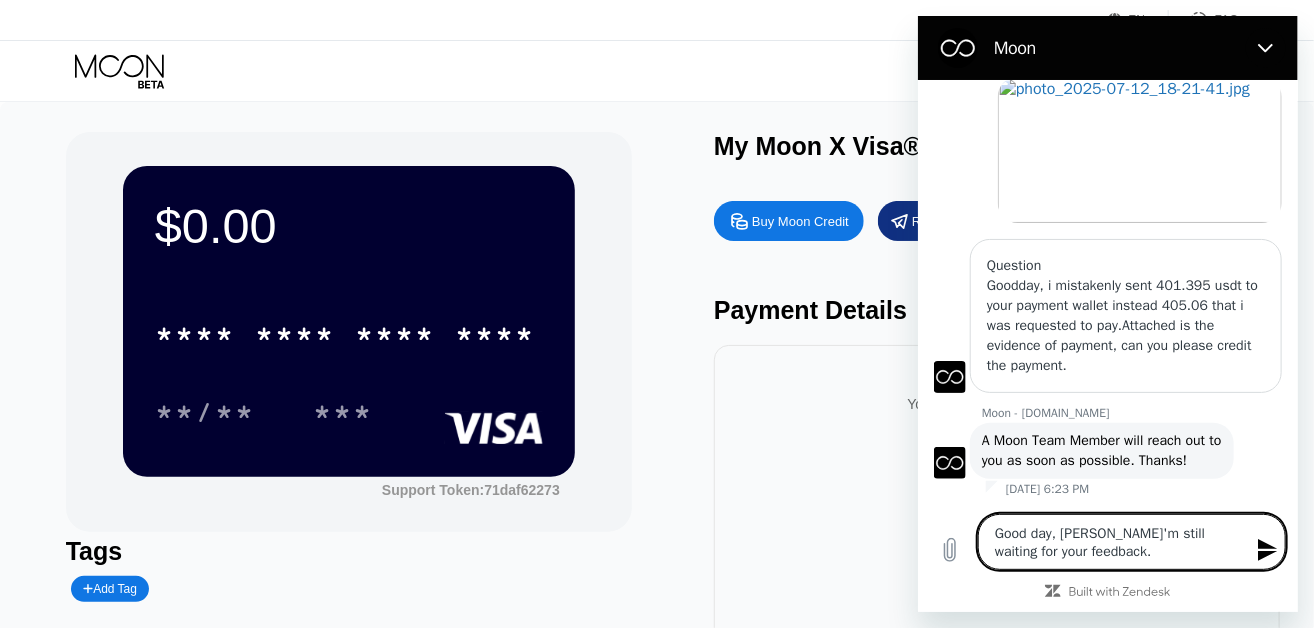 type on "Good day, pleasi'm still waiting for your feedback." 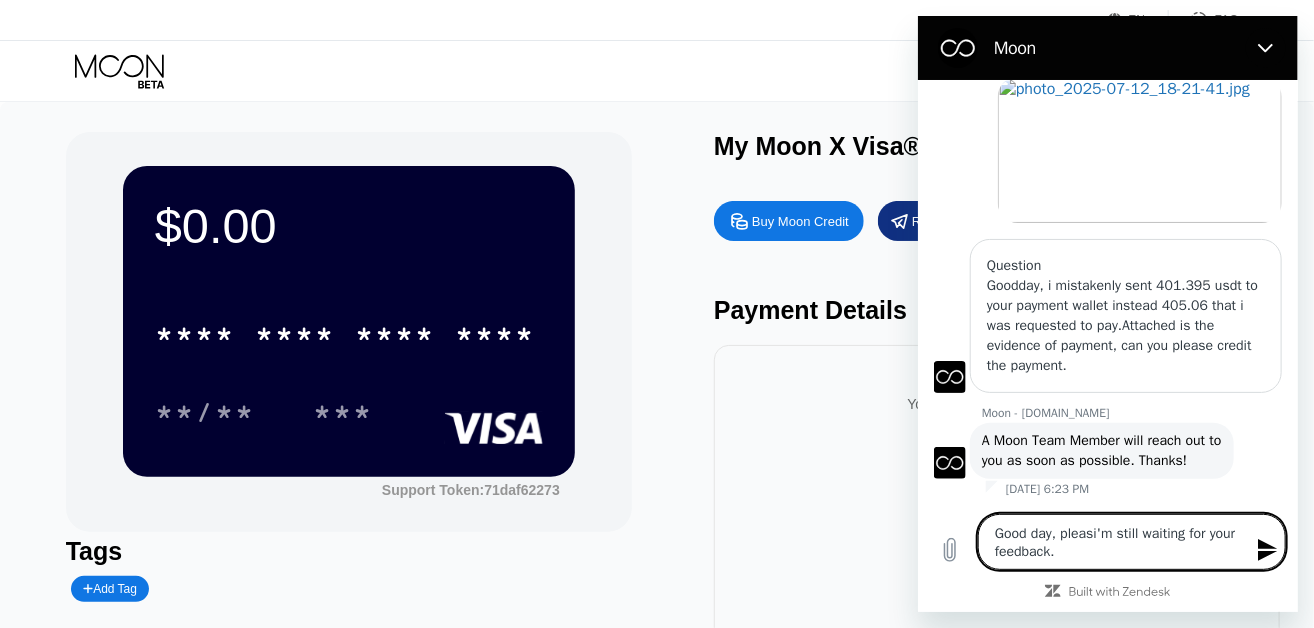 type on "x" 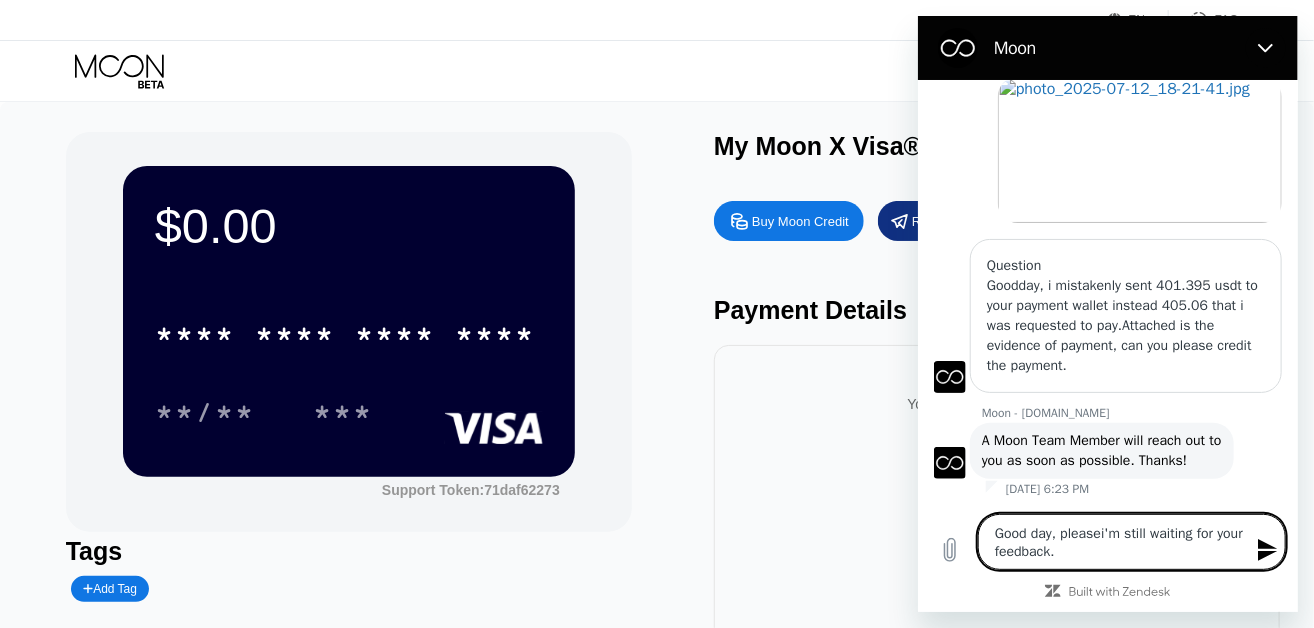 type on "Good day, please i'm still waiting for your feedback." 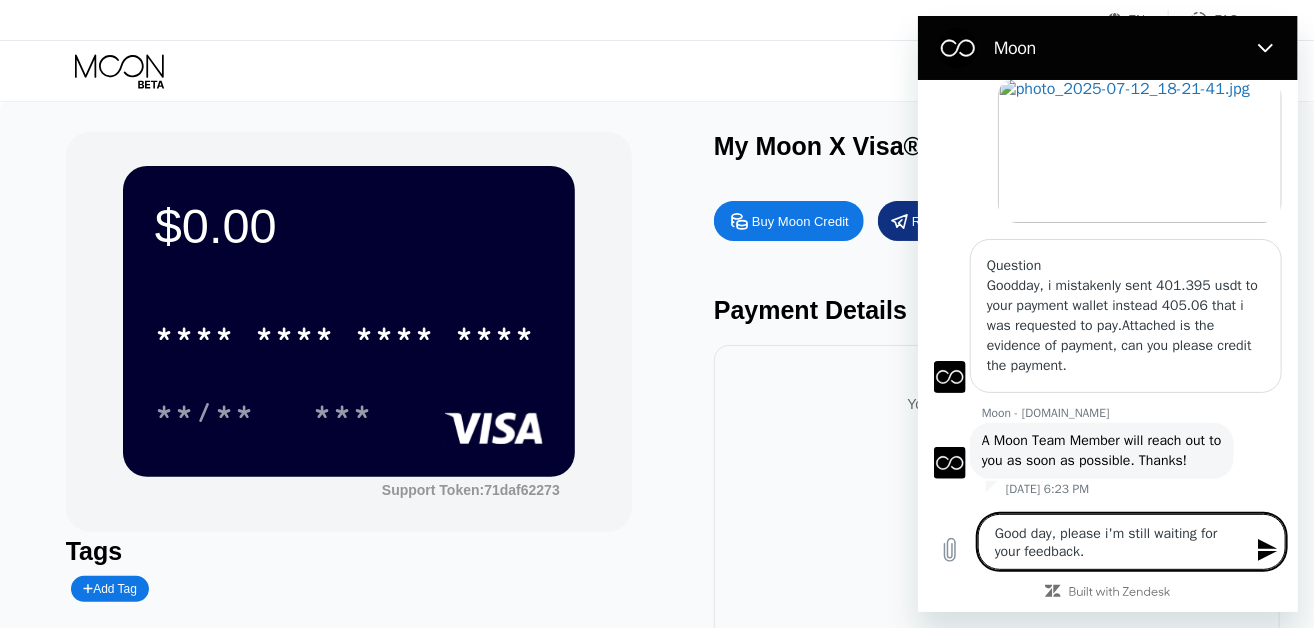 type on "Good day, please  i'm still waiting for your feedback." 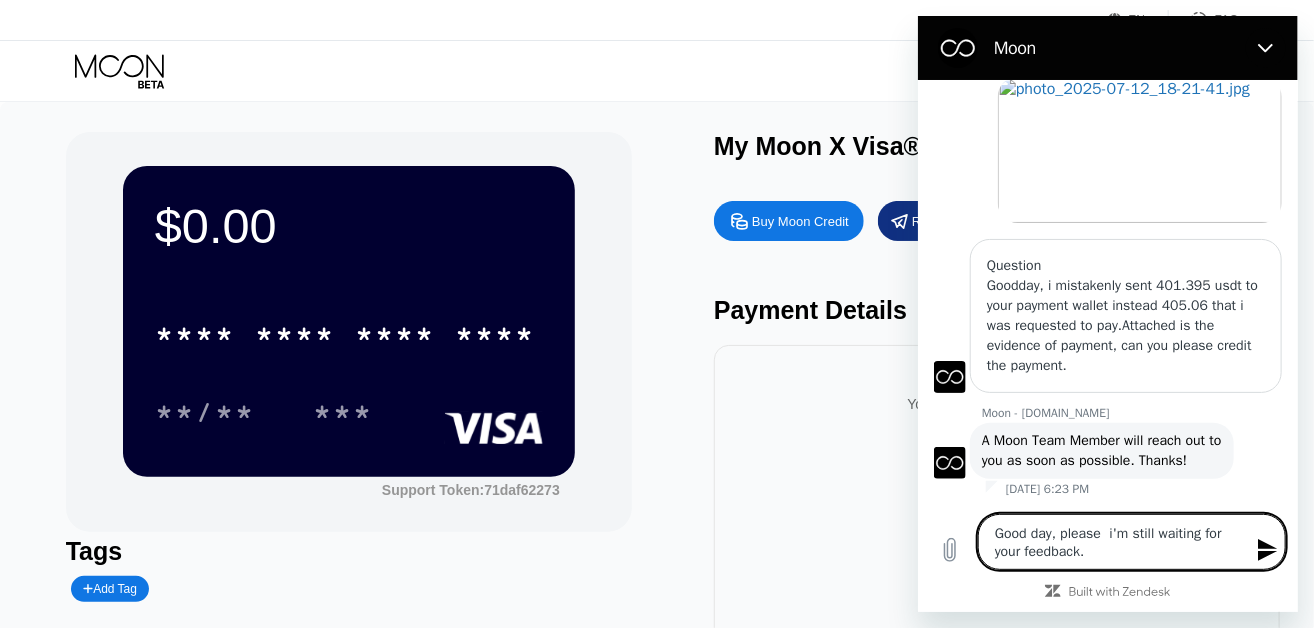 type on "Good day, please i'm still waiting for your feedback." 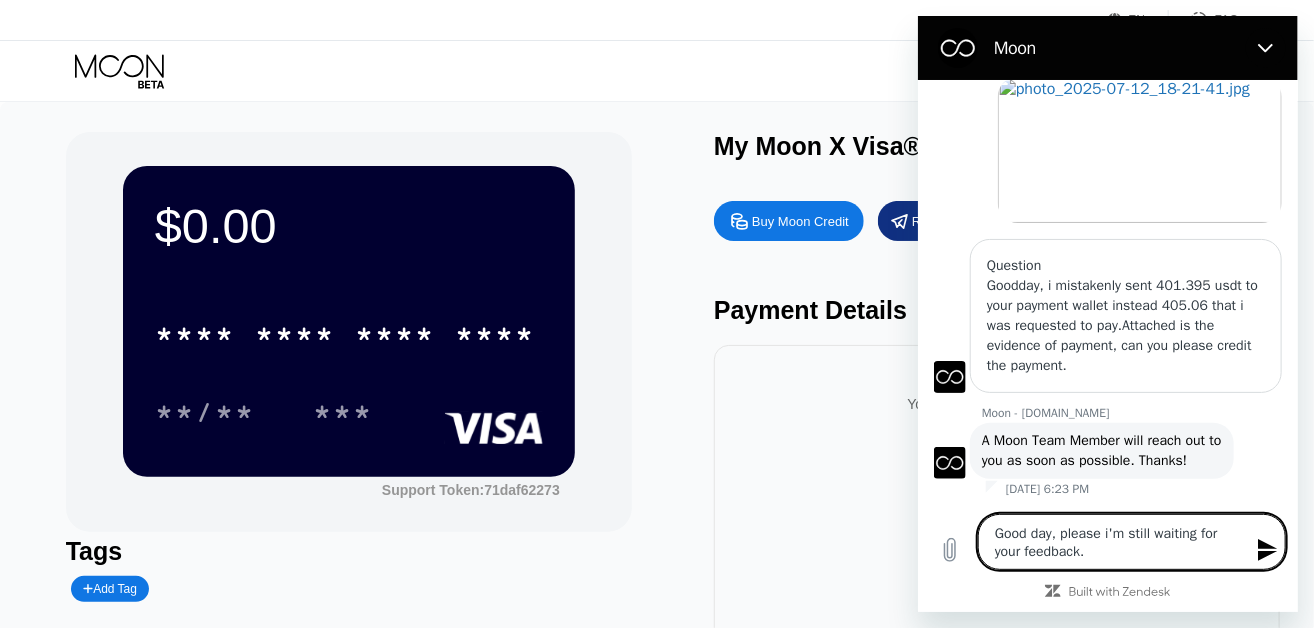 click on "Good day, please i'm still waiting for your feedback." at bounding box center (1131, 542) 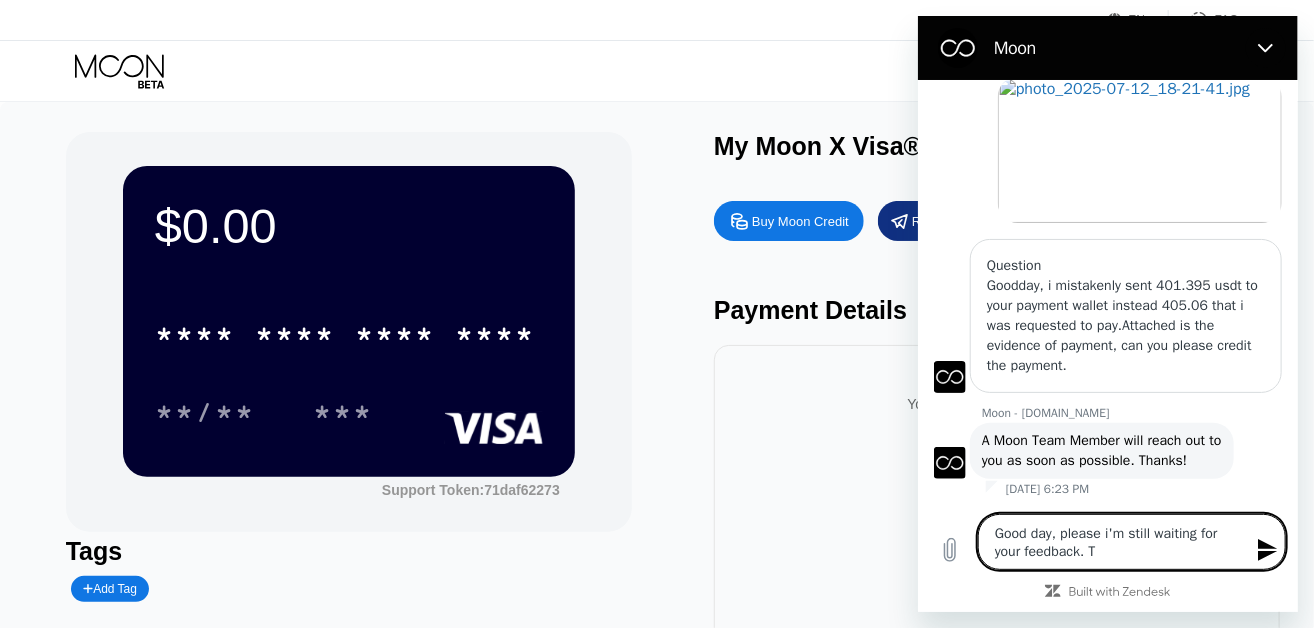 type on "x" 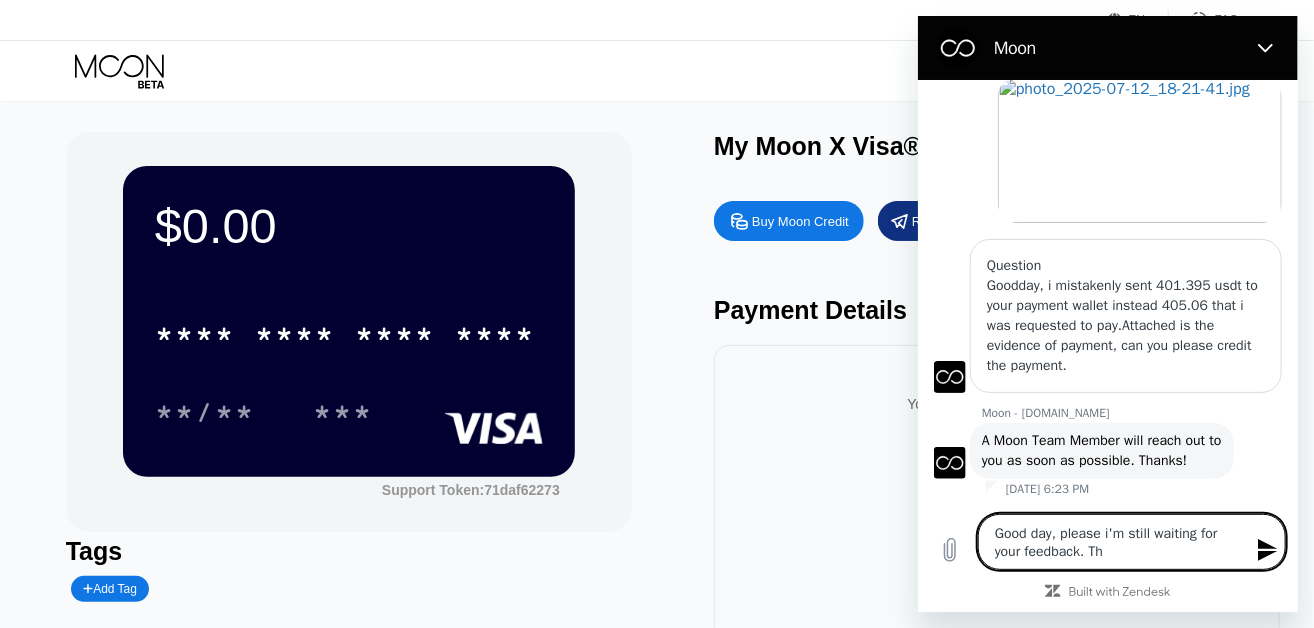type on "Good day, please i'm still waiting for your feedback. Tha" 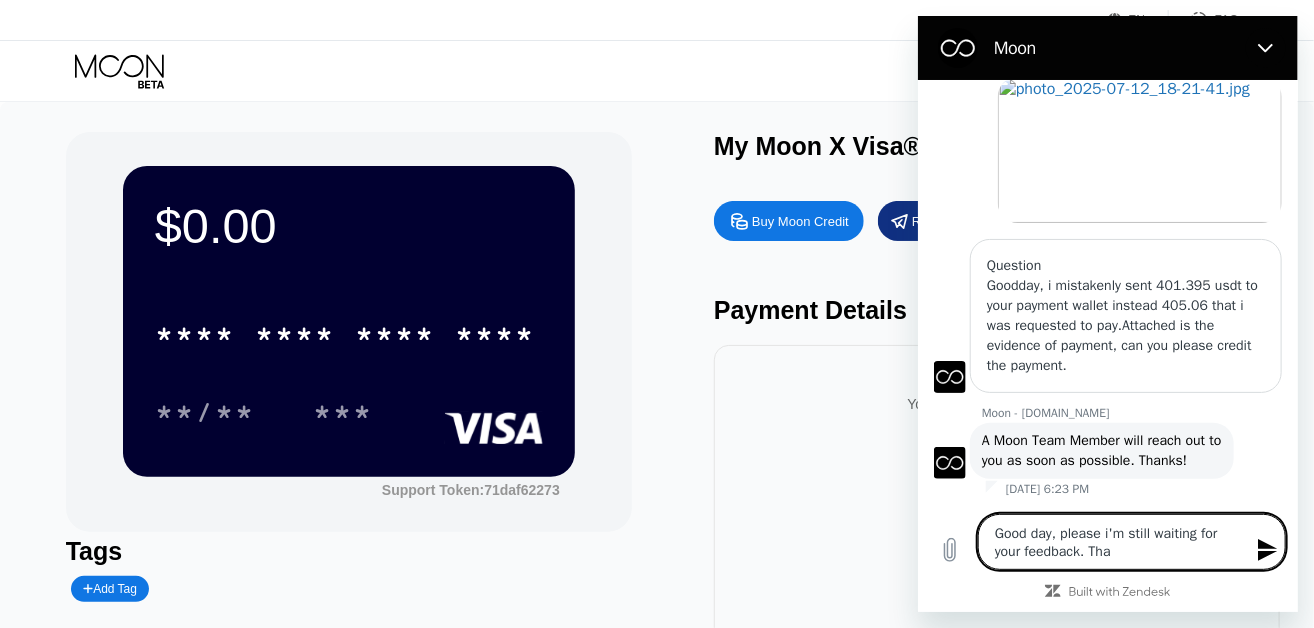 type on "Good day, please i'm still waiting for your feedback. Than" 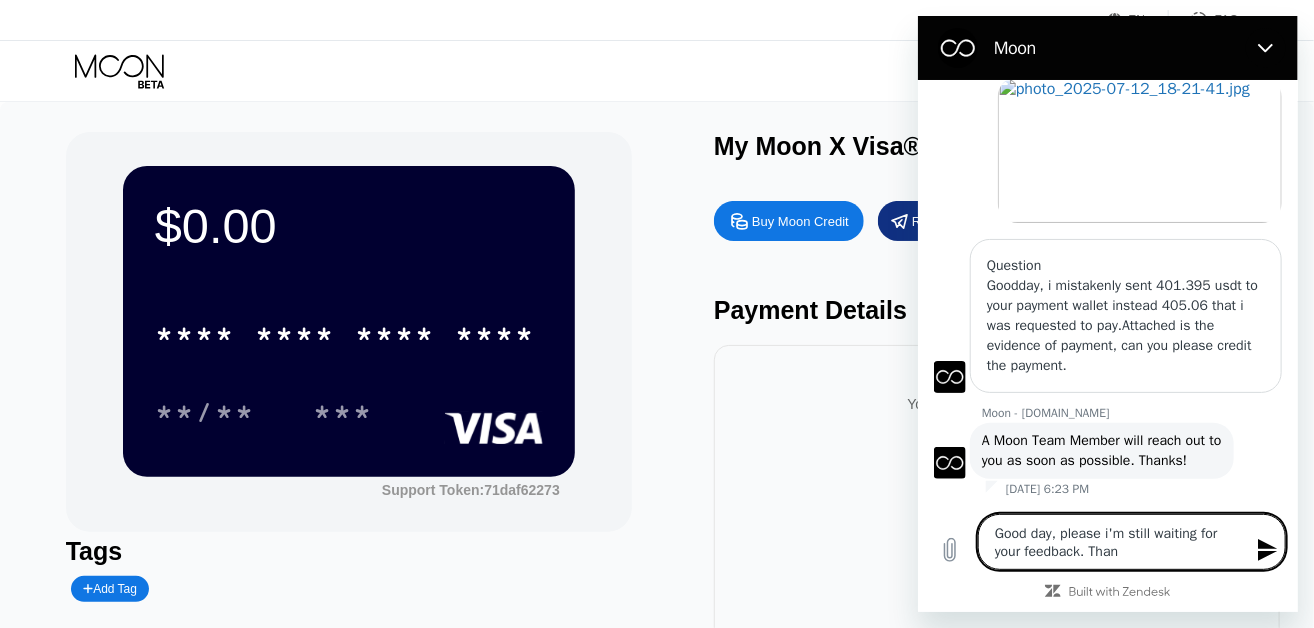 type on "x" 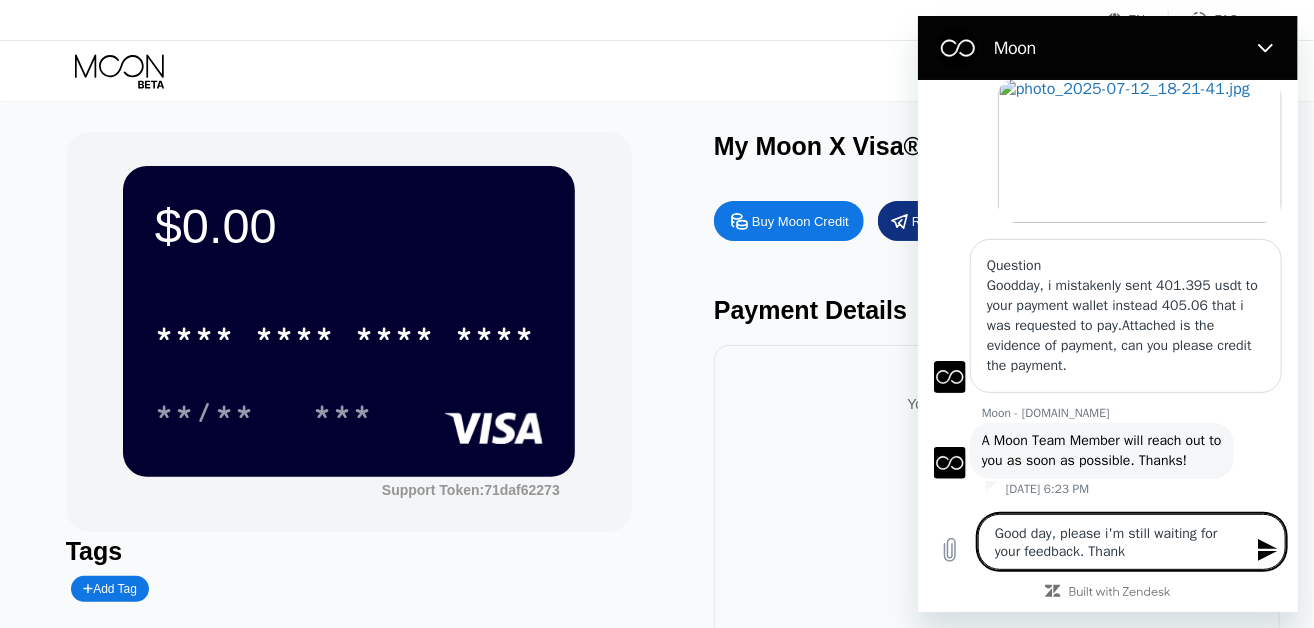 type on "Good day, please i'm still waiting for your feedback. Thank" 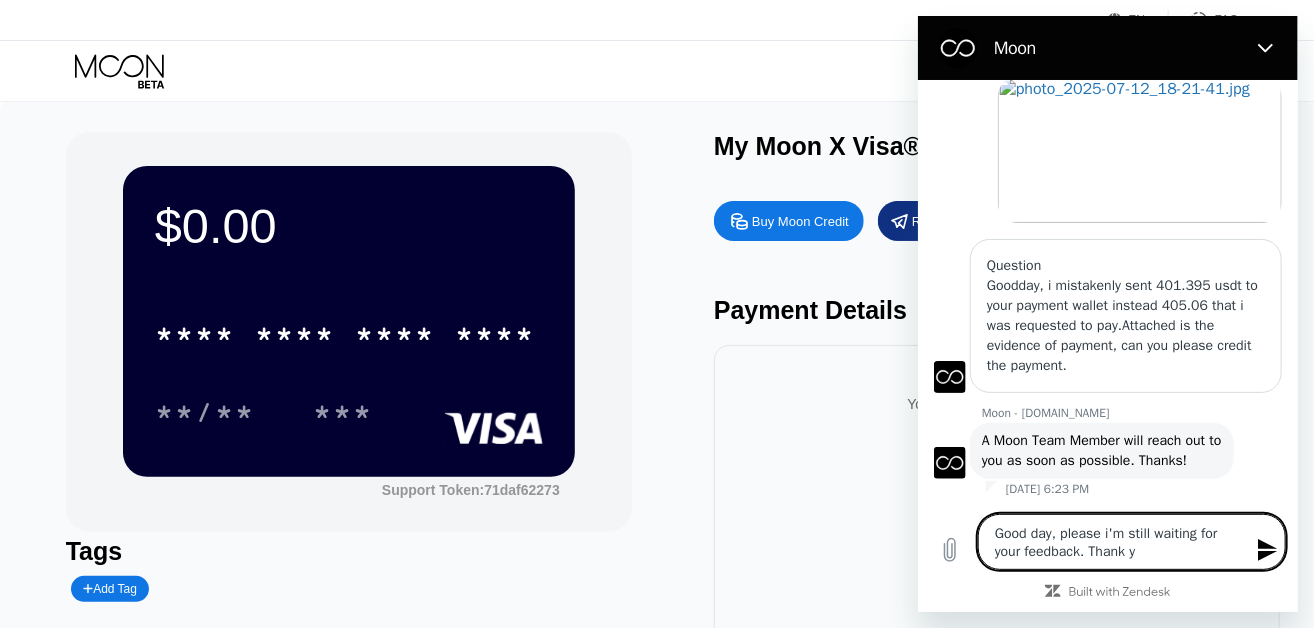 type on "Good day, please i'm still waiting for your feedback. Thank yo" 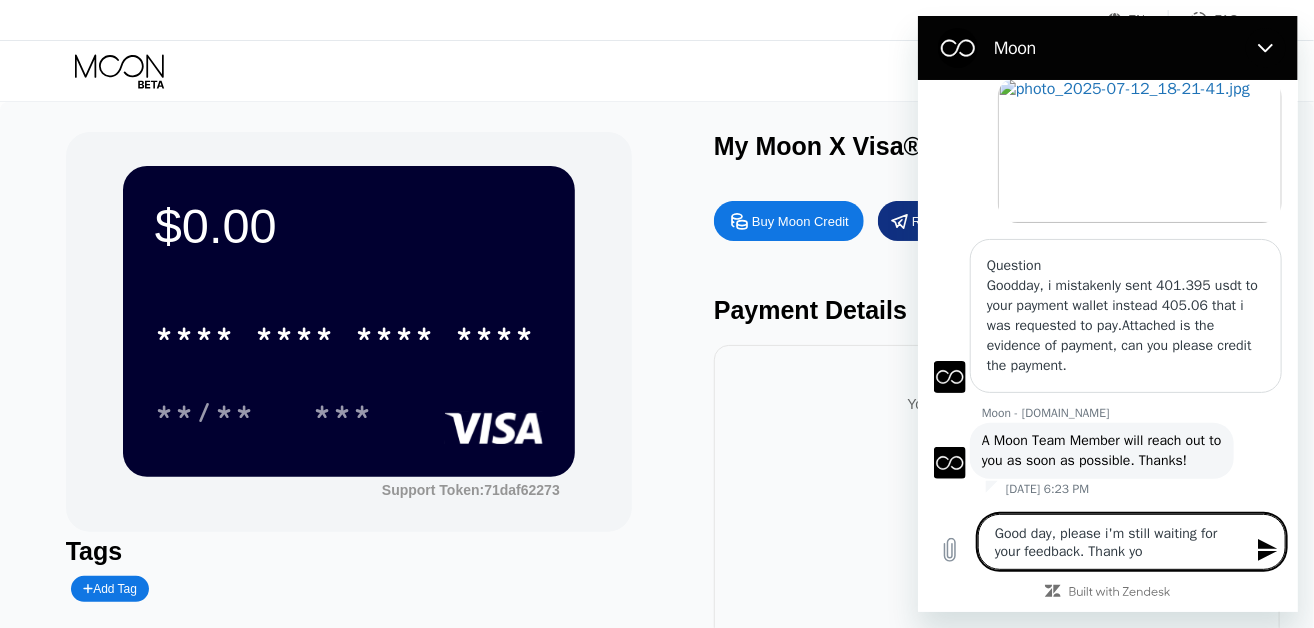 type on "Good day, please i'm still waiting for your feedback. Thank you" 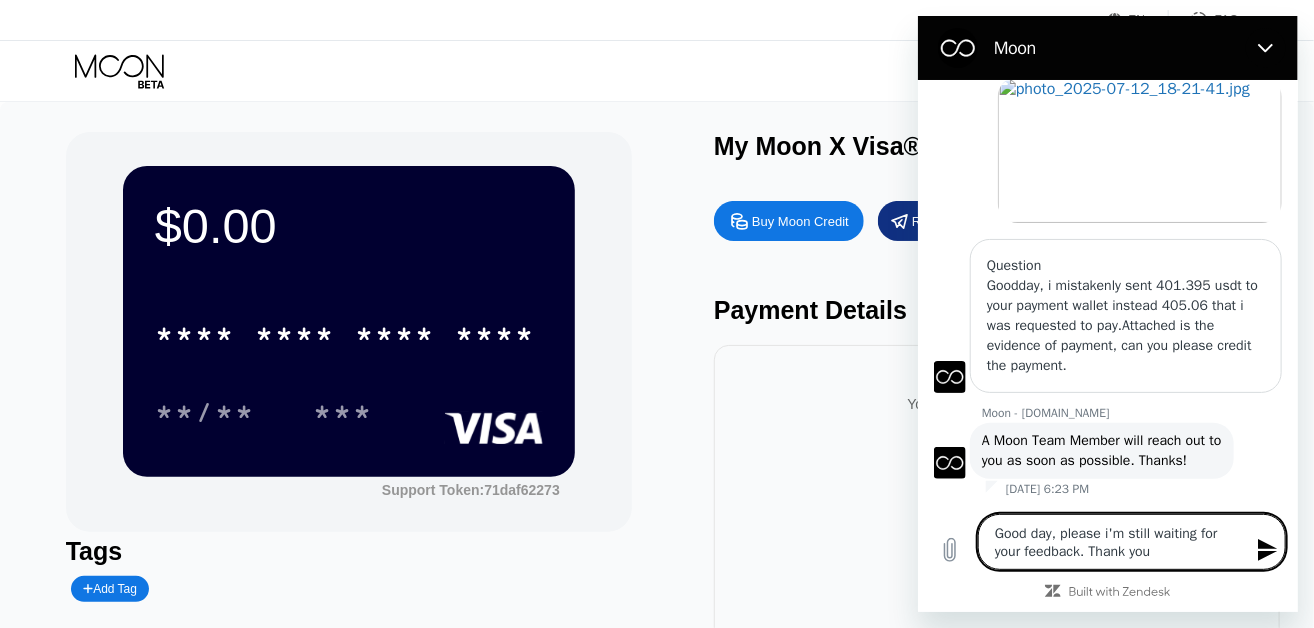type on "x" 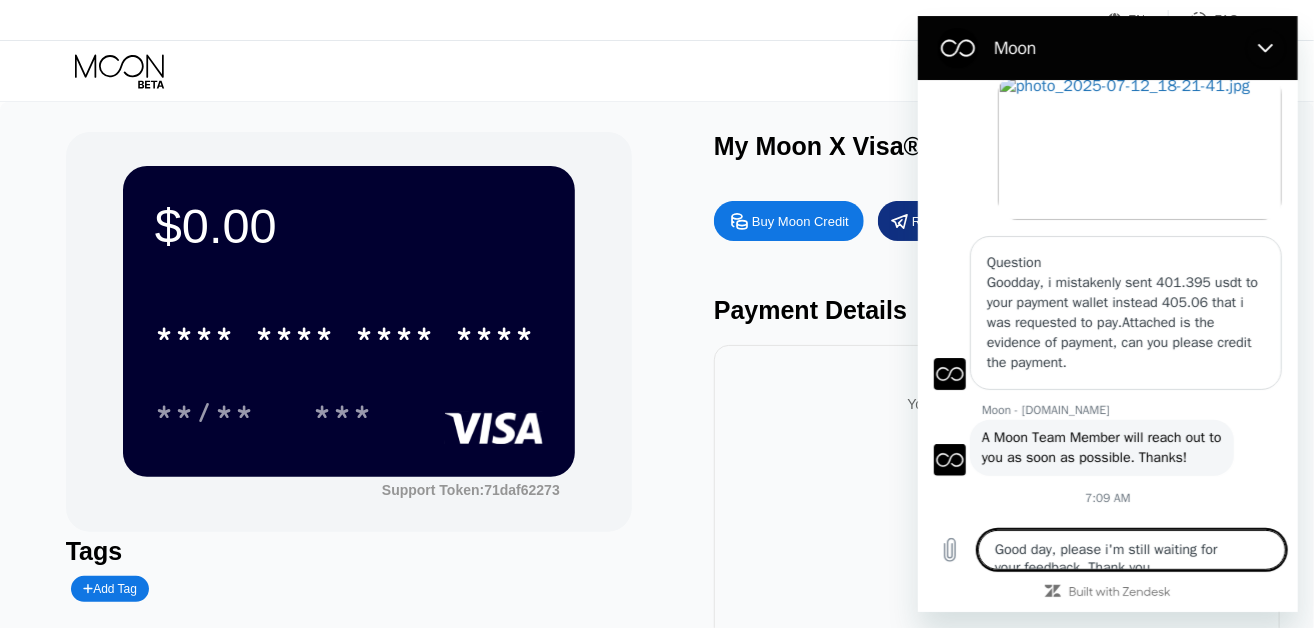 type 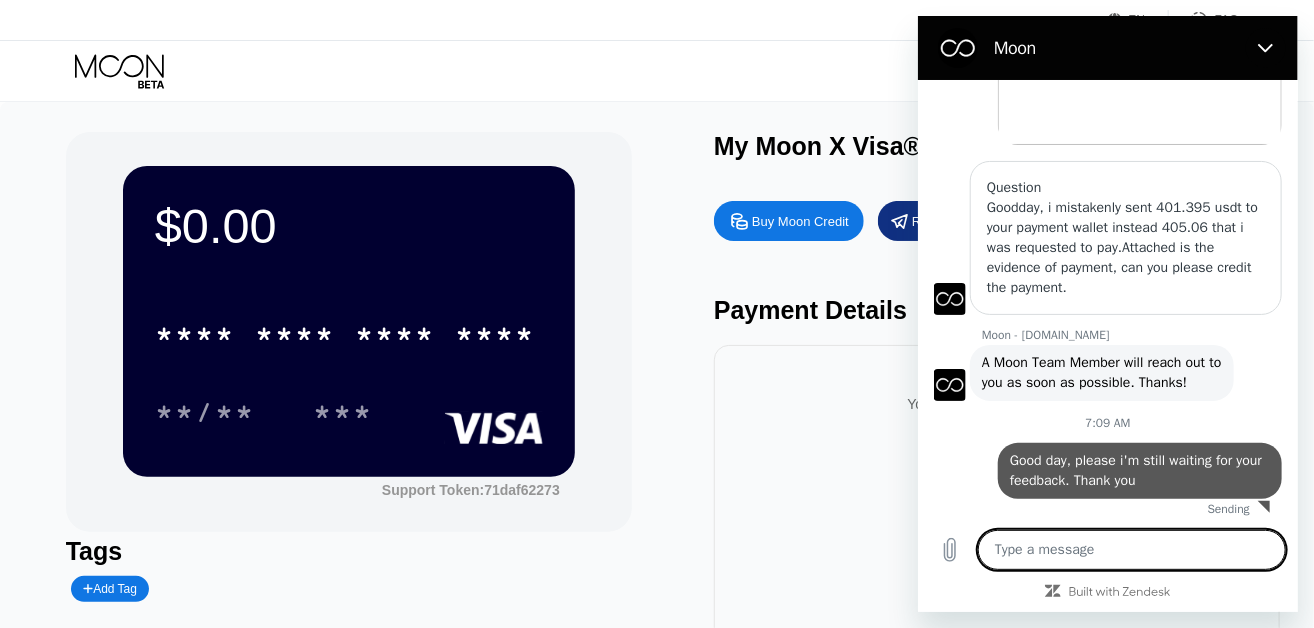 type on "x" 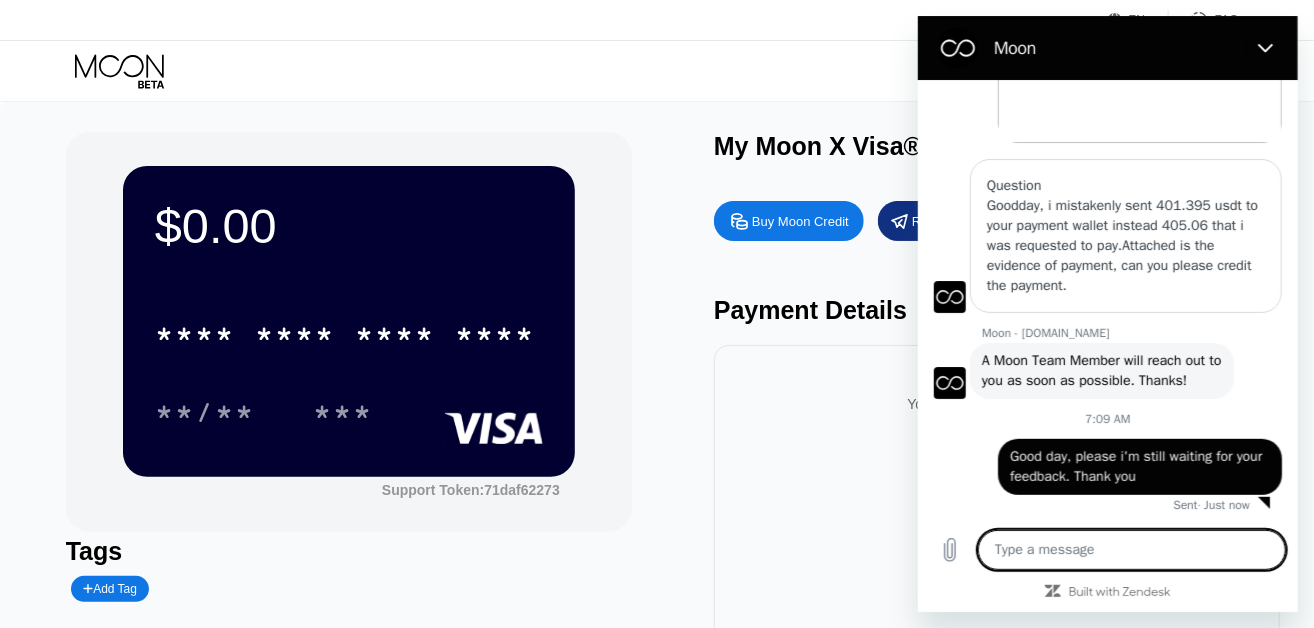 scroll, scrollTop: 268, scrollLeft: 0, axis: vertical 